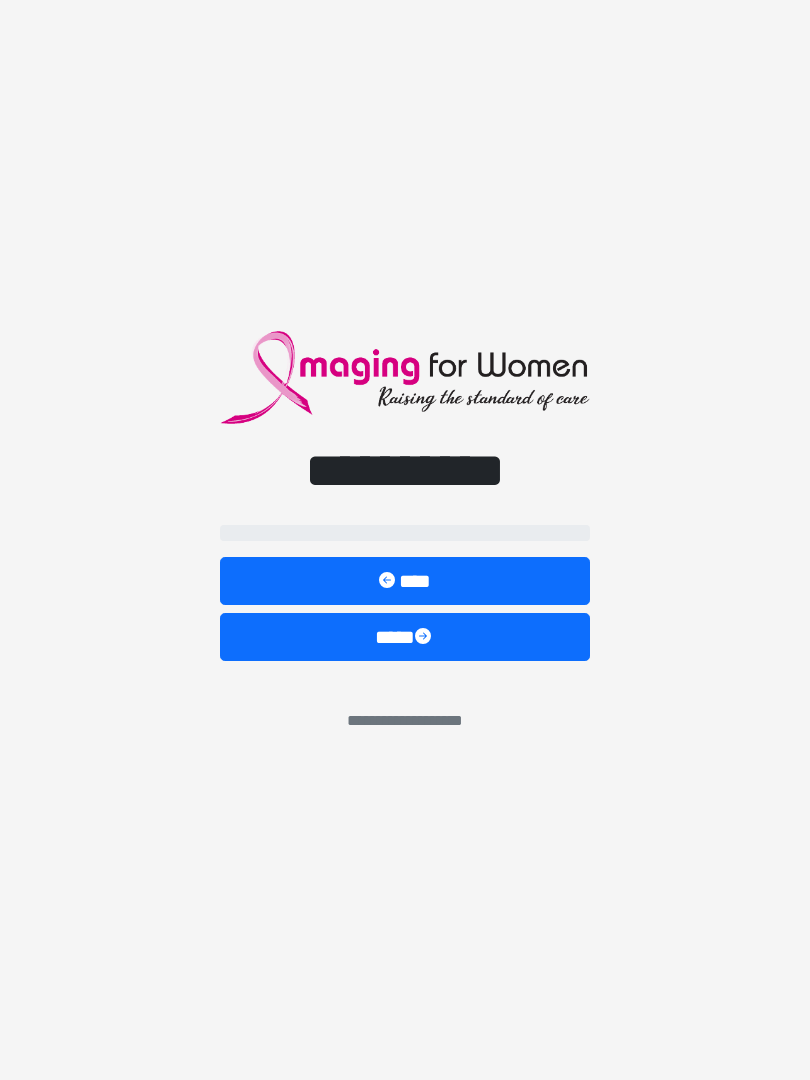 scroll, scrollTop: 0, scrollLeft: 0, axis: both 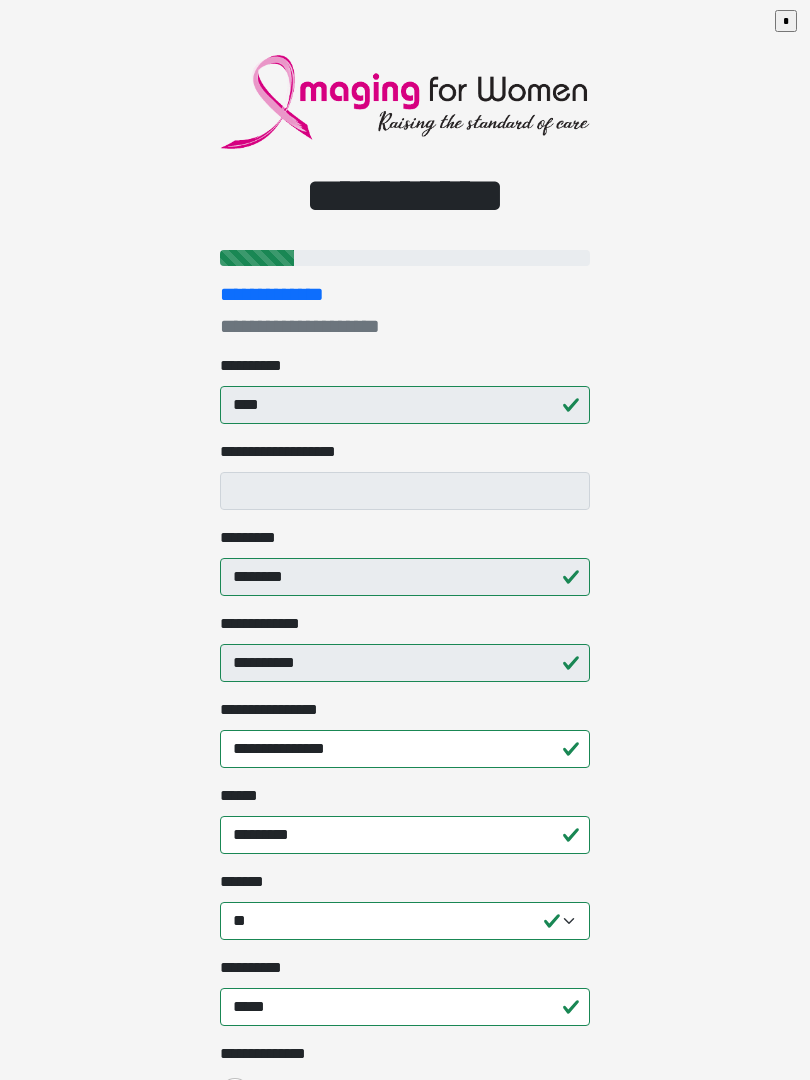 click on "**********" at bounding box center (405, 540) 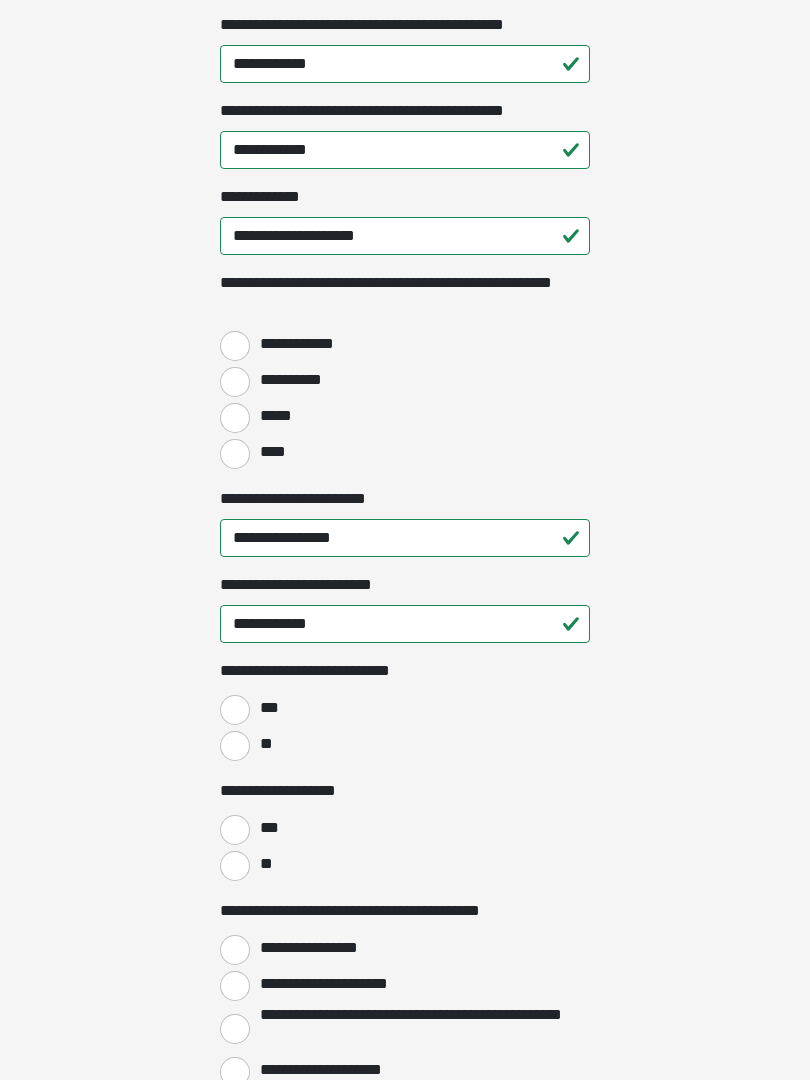 scroll, scrollTop: 2511, scrollLeft: 0, axis: vertical 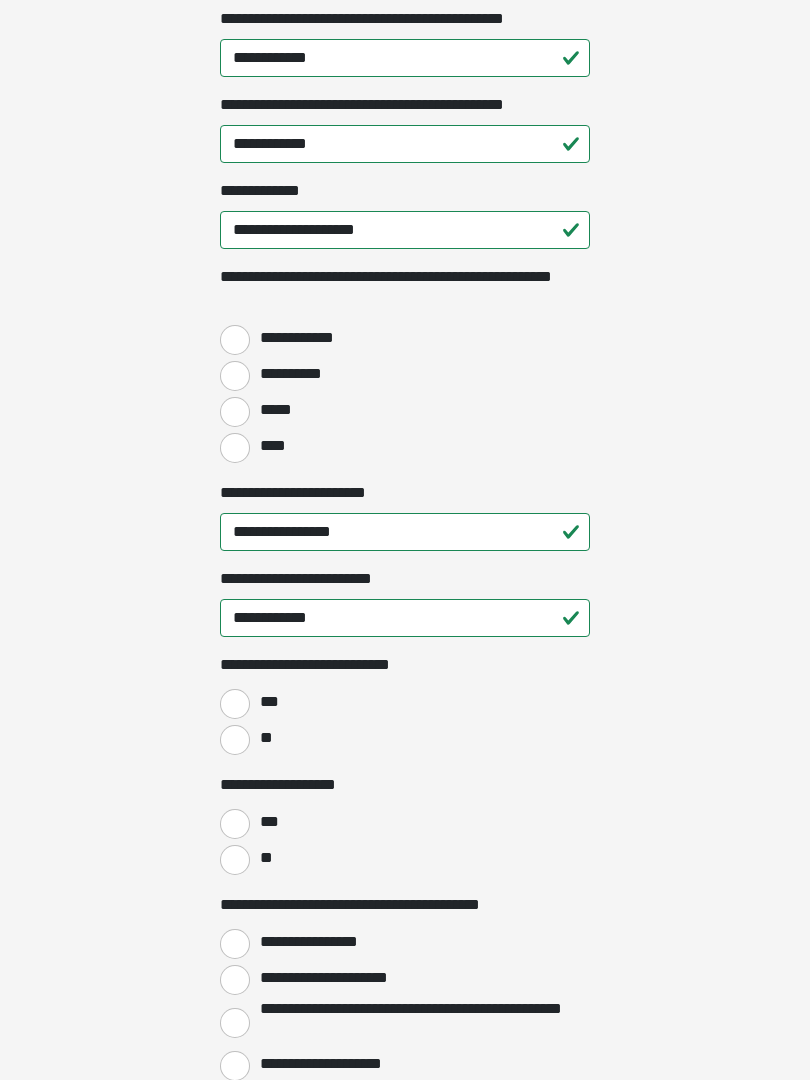 click on "**********" at bounding box center (235, 340) 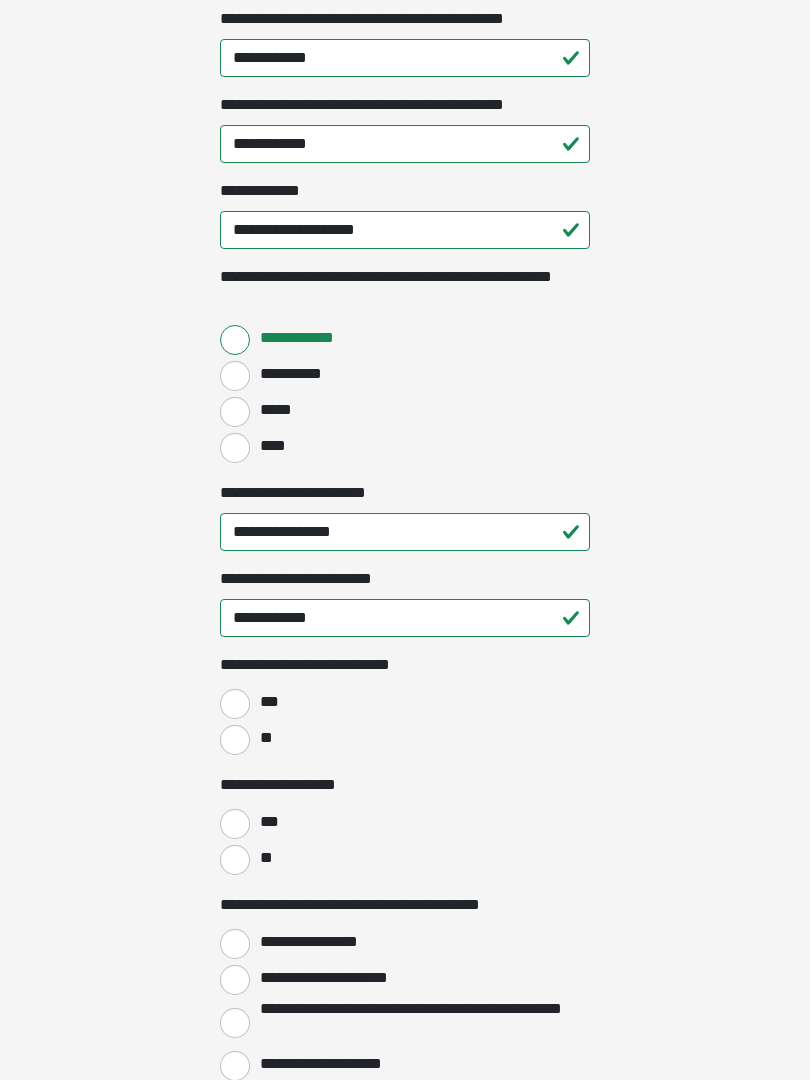 click on "*****" at bounding box center (235, 412) 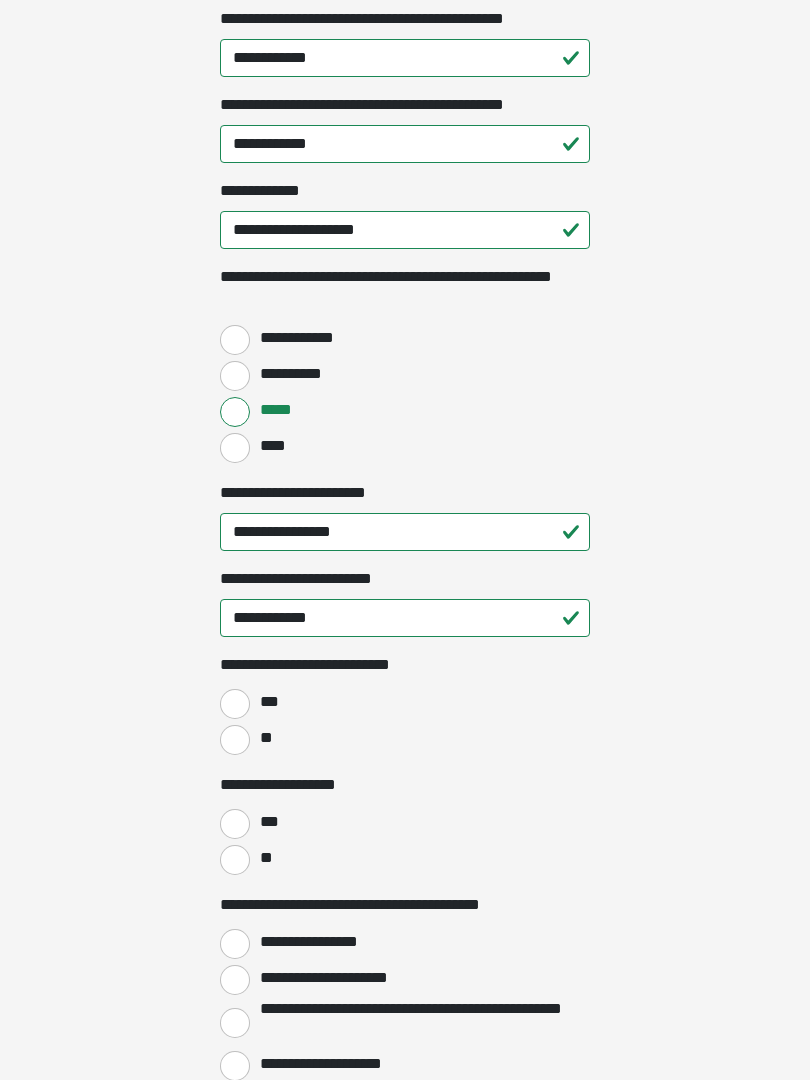 click on "**********" at bounding box center [235, 340] 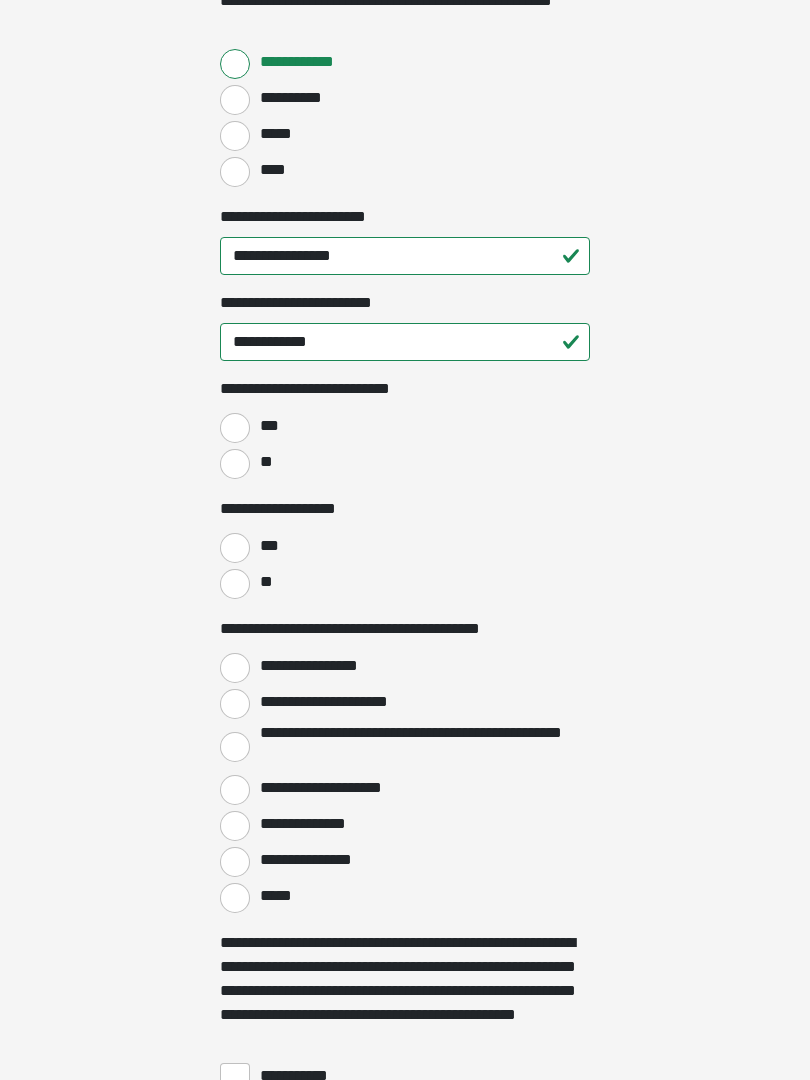 scroll, scrollTop: 2787, scrollLeft: 0, axis: vertical 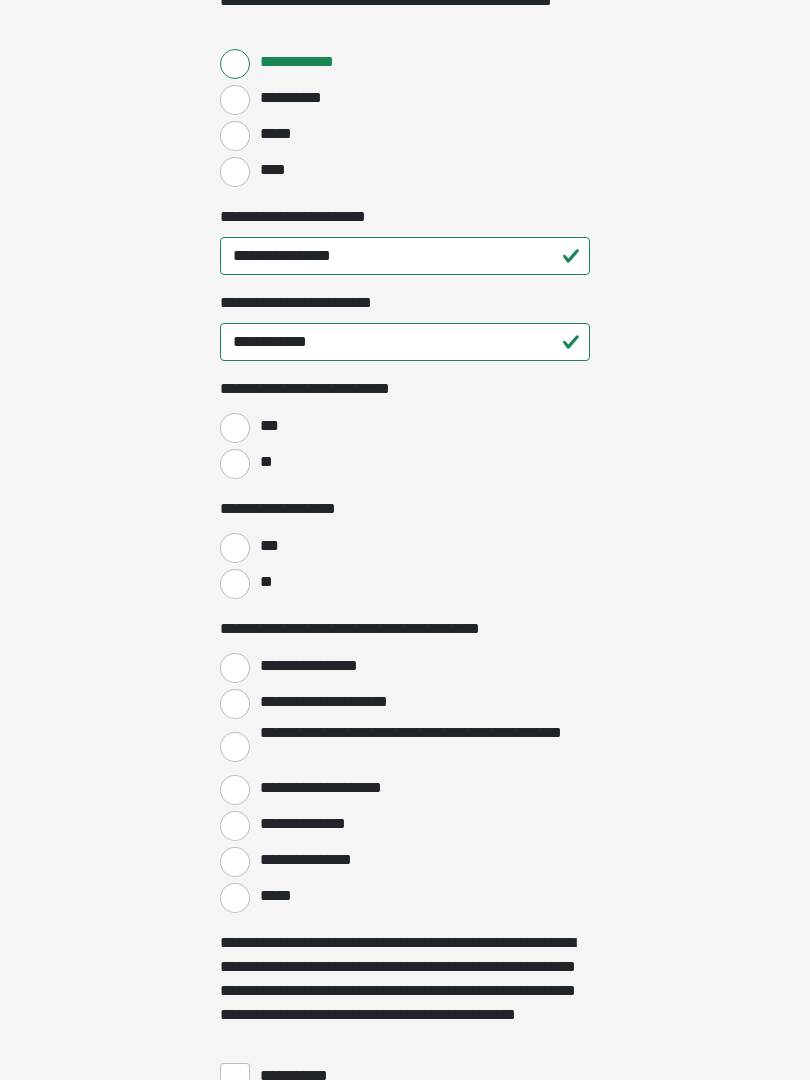 click on "***" at bounding box center [235, 428] 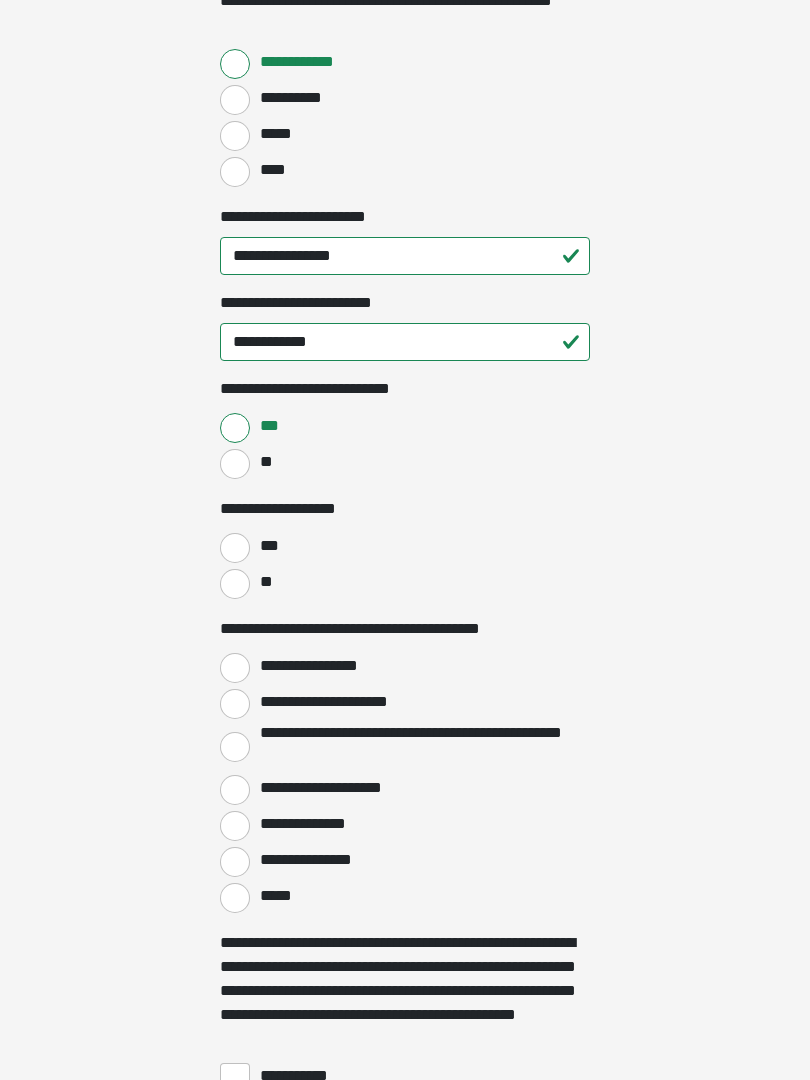 click on "**" at bounding box center [235, 464] 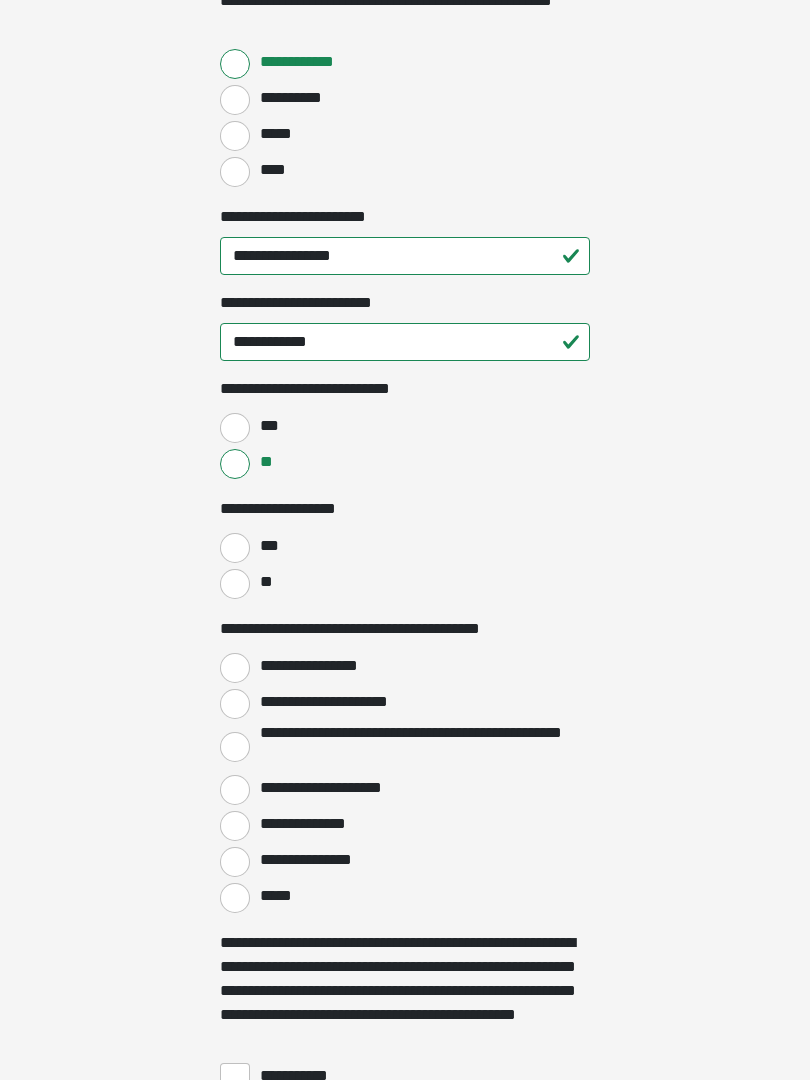 click on "**" at bounding box center (235, 584) 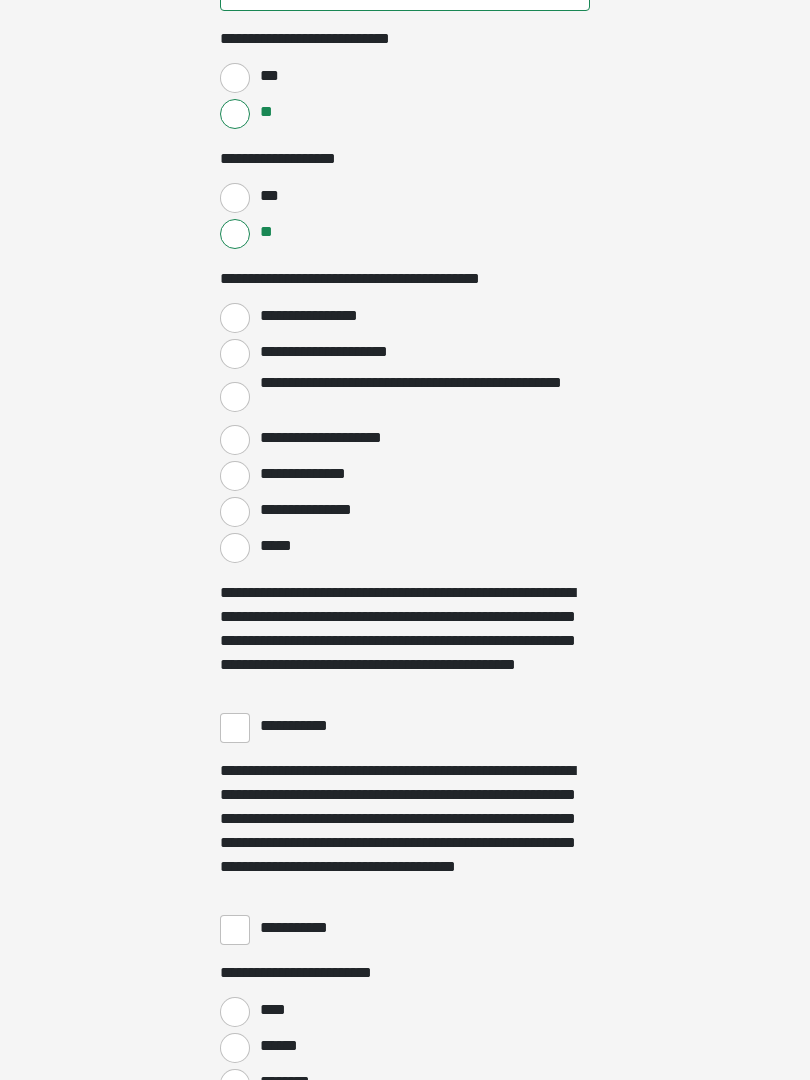 scroll, scrollTop: 3141, scrollLeft: 0, axis: vertical 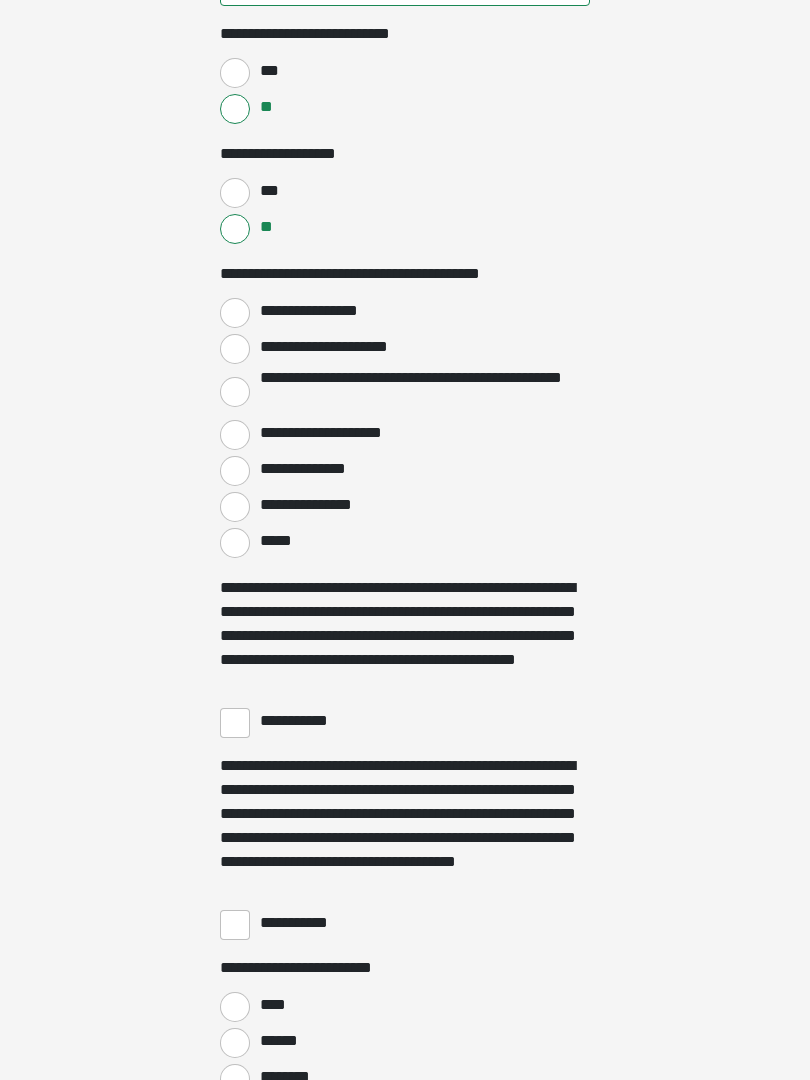 click on "**********" at bounding box center [235, 314] 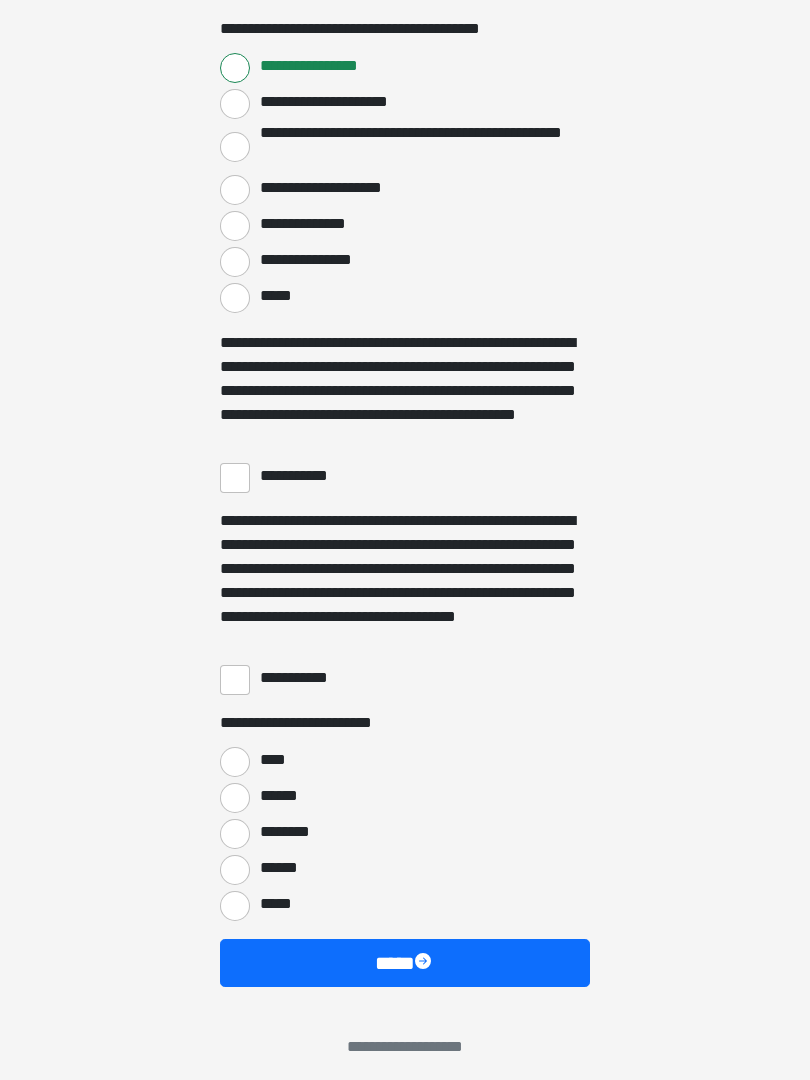 scroll, scrollTop: 3397, scrollLeft: 0, axis: vertical 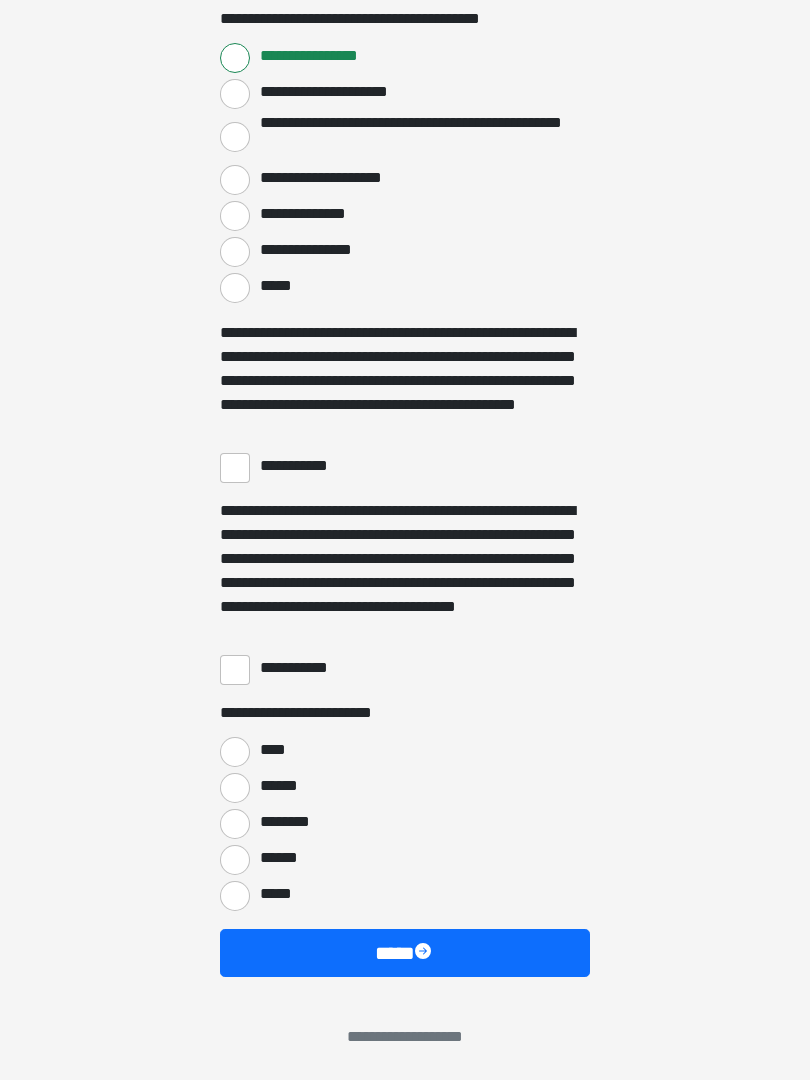 click on "**********" at bounding box center [235, 468] 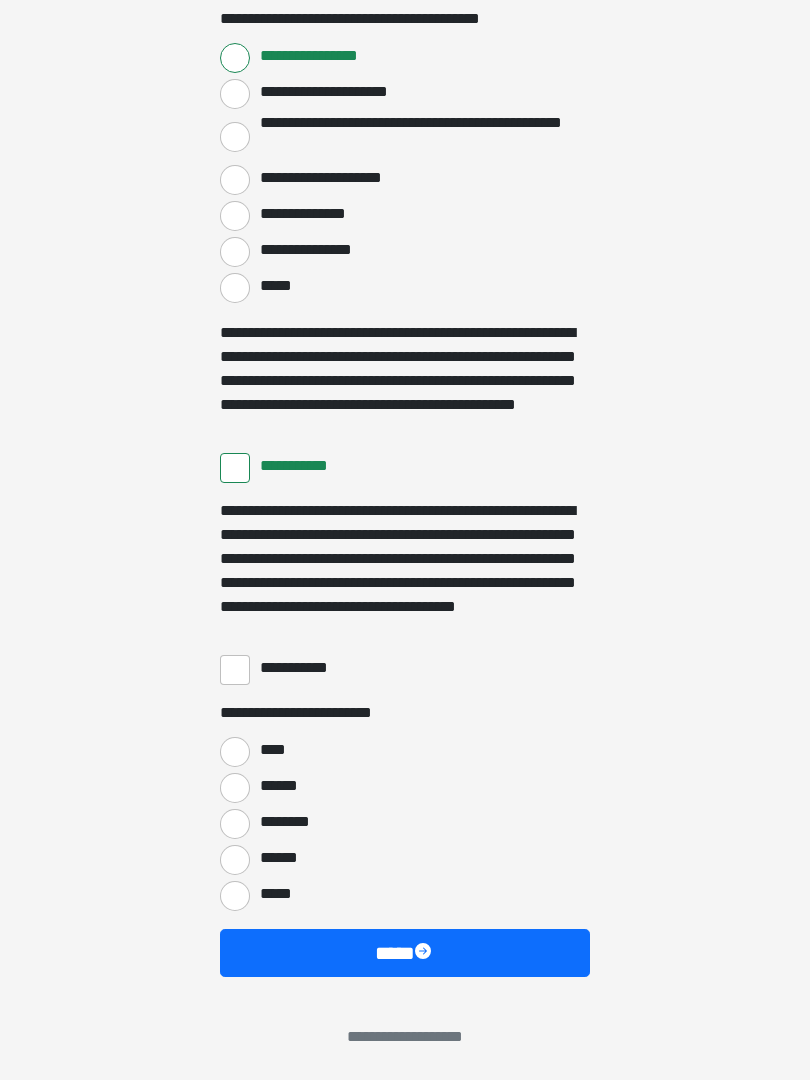 click on "**********" at bounding box center [235, 670] 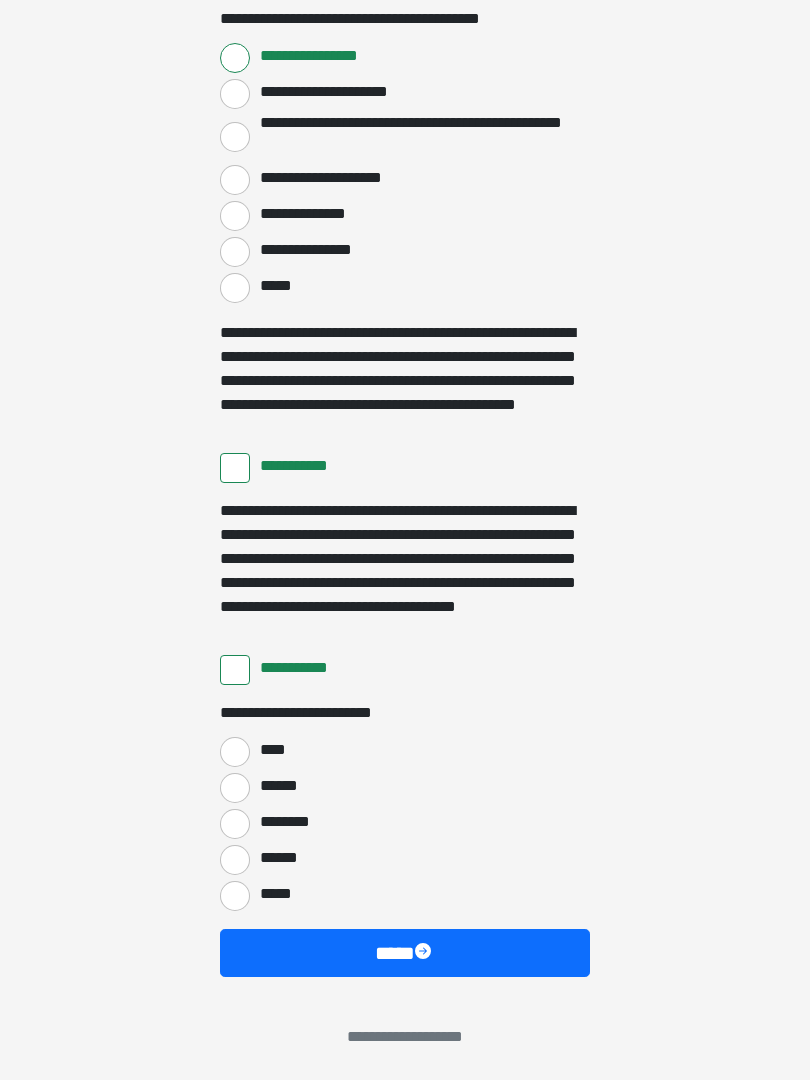 click on "****" at bounding box center [235, 752] 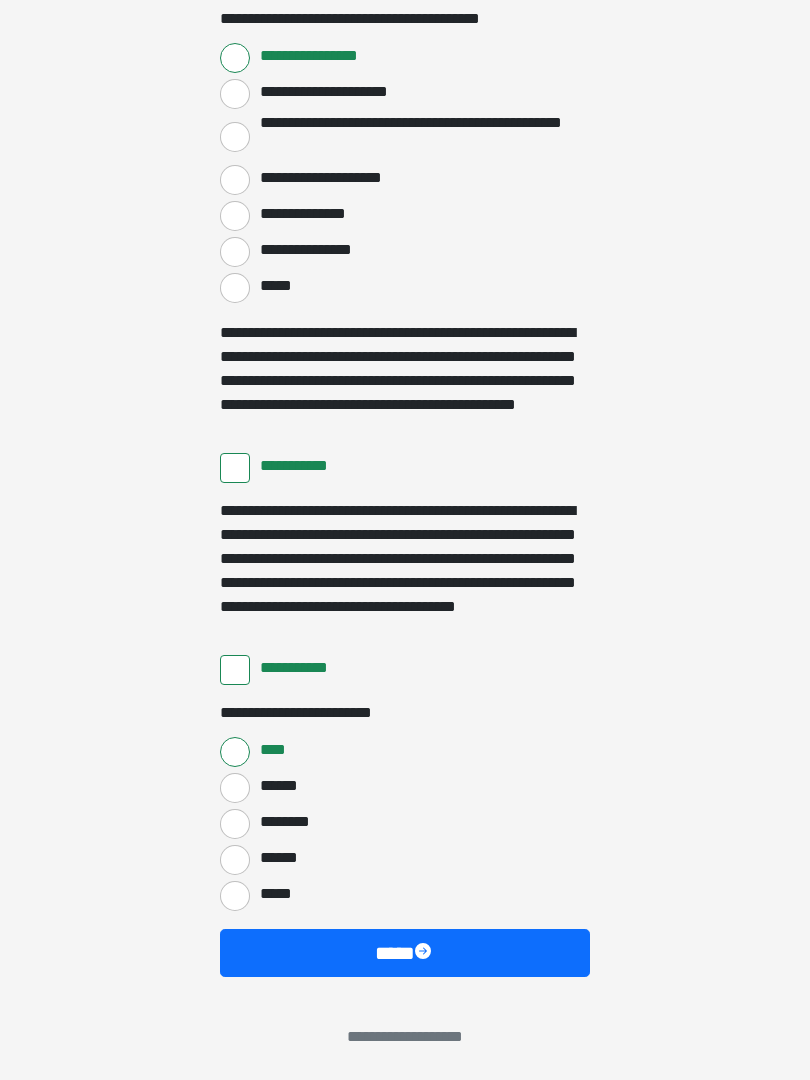 click on "****" at bounding box center (405, 953) 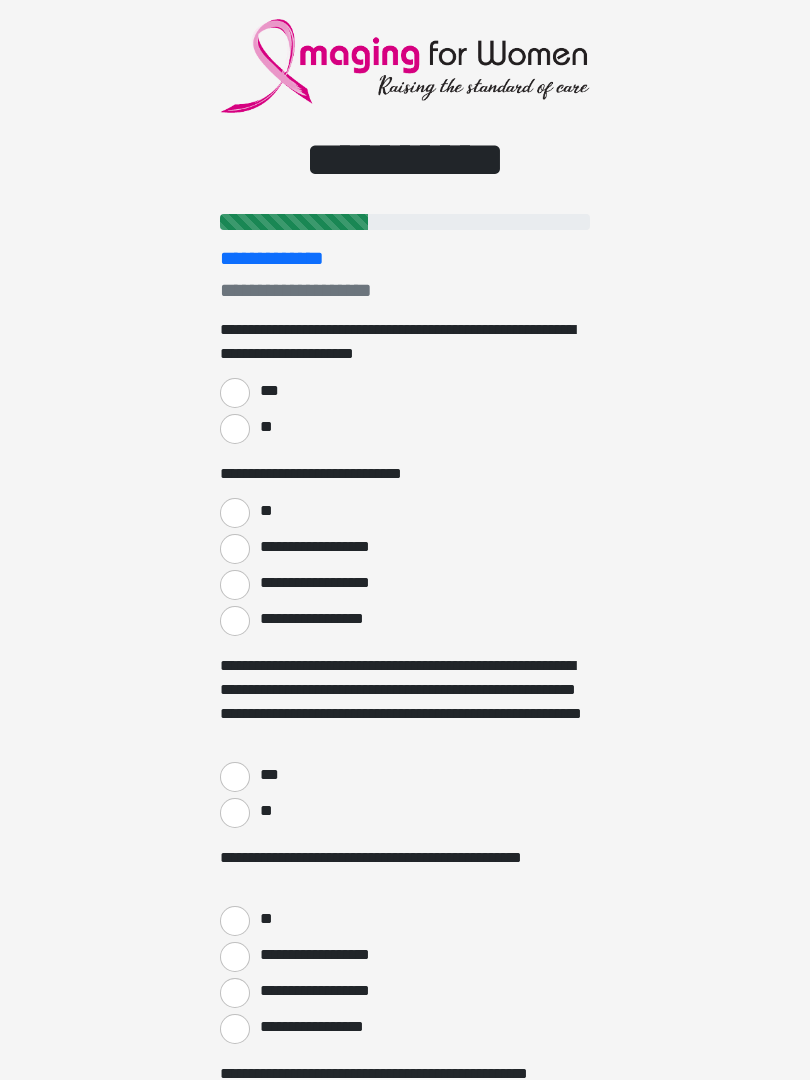 scroll, scrollTop: 0, scrollLeft: 0, axis: both 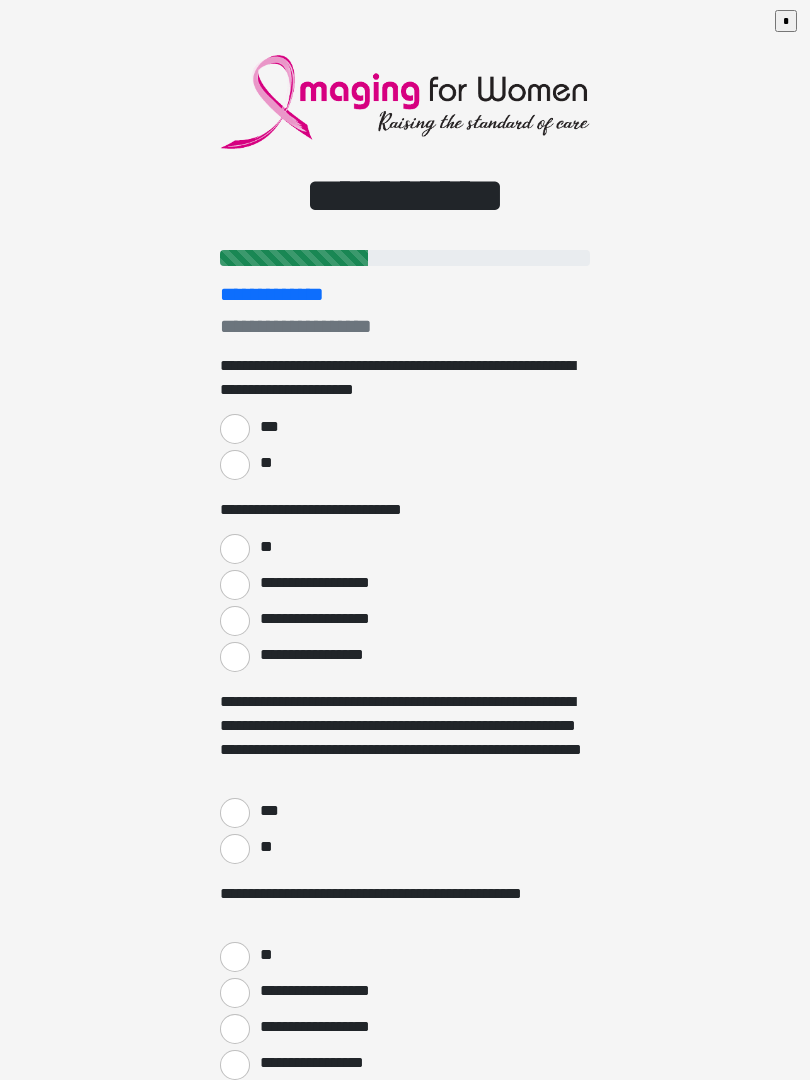 click on "***" at bounding box center (235, 429) 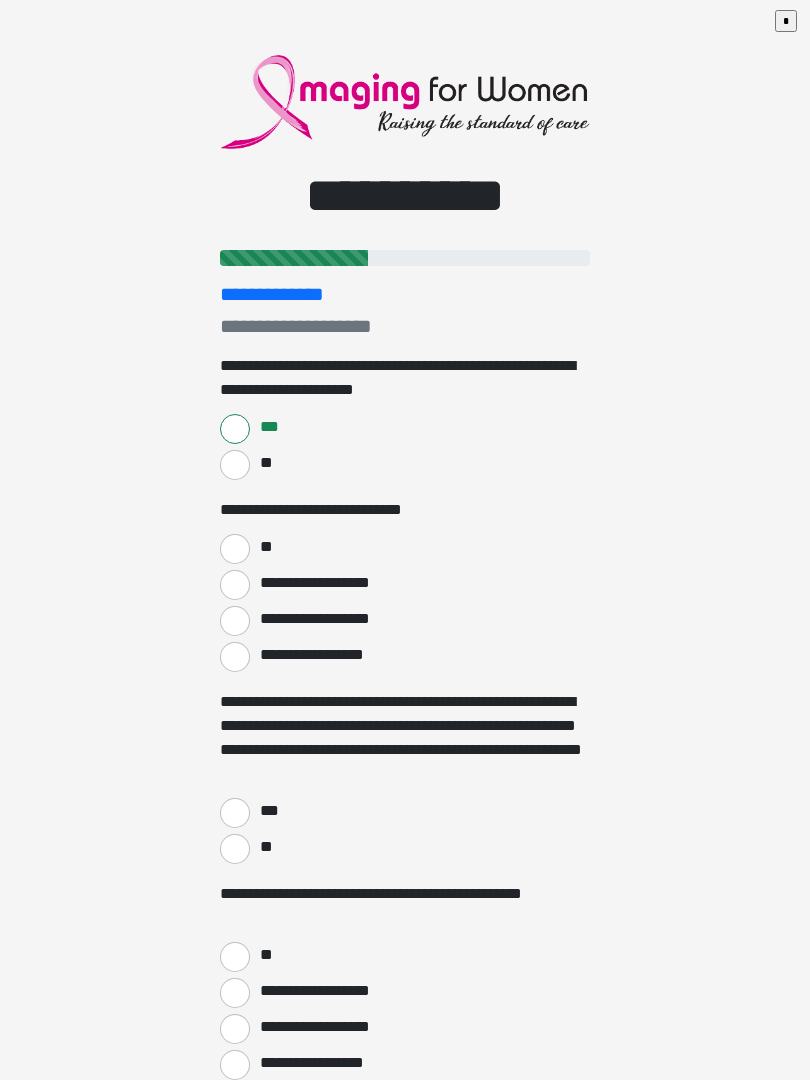 click on "**" at bounding box center [235, 549] 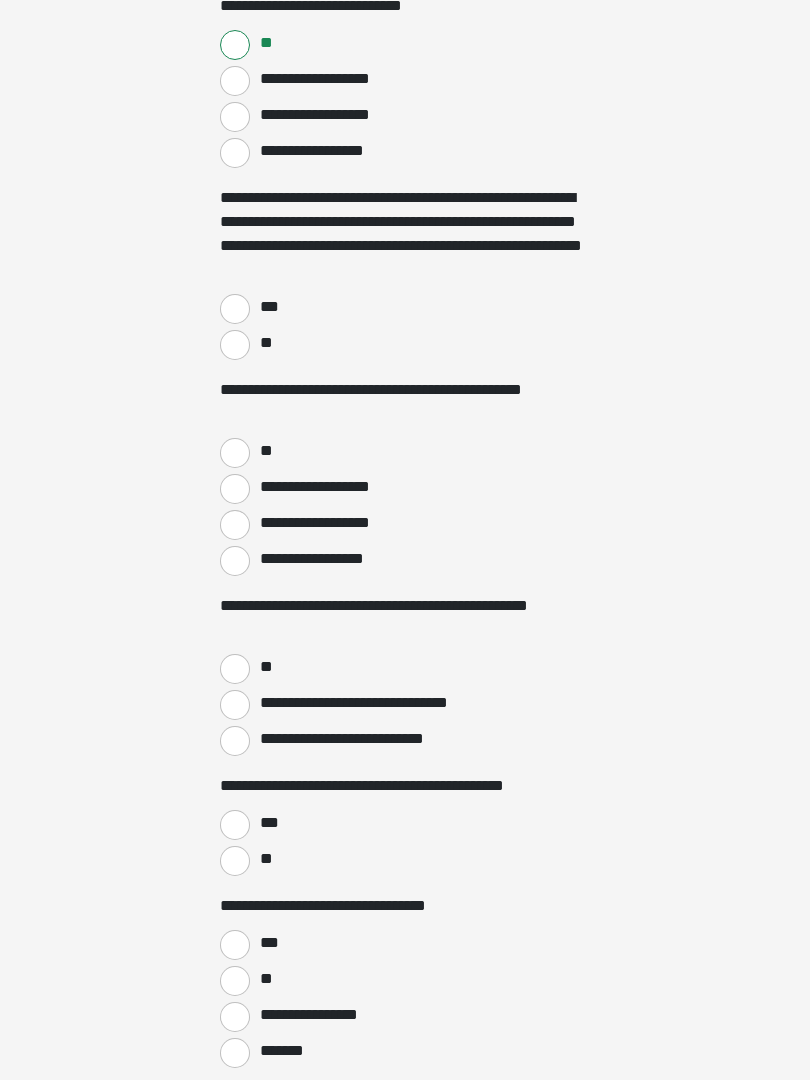 scroll, scrollTop: 505, scrollLeft: 0, axis: vertical 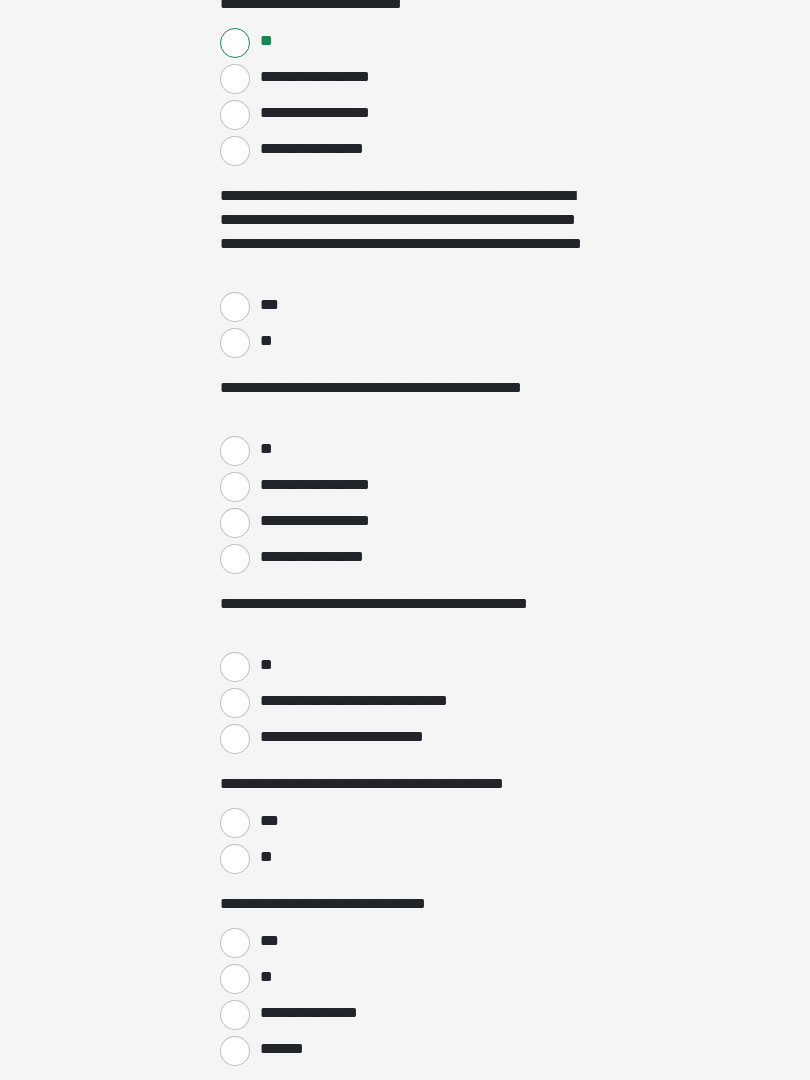 click on "***" at bounding box center (235, 308) 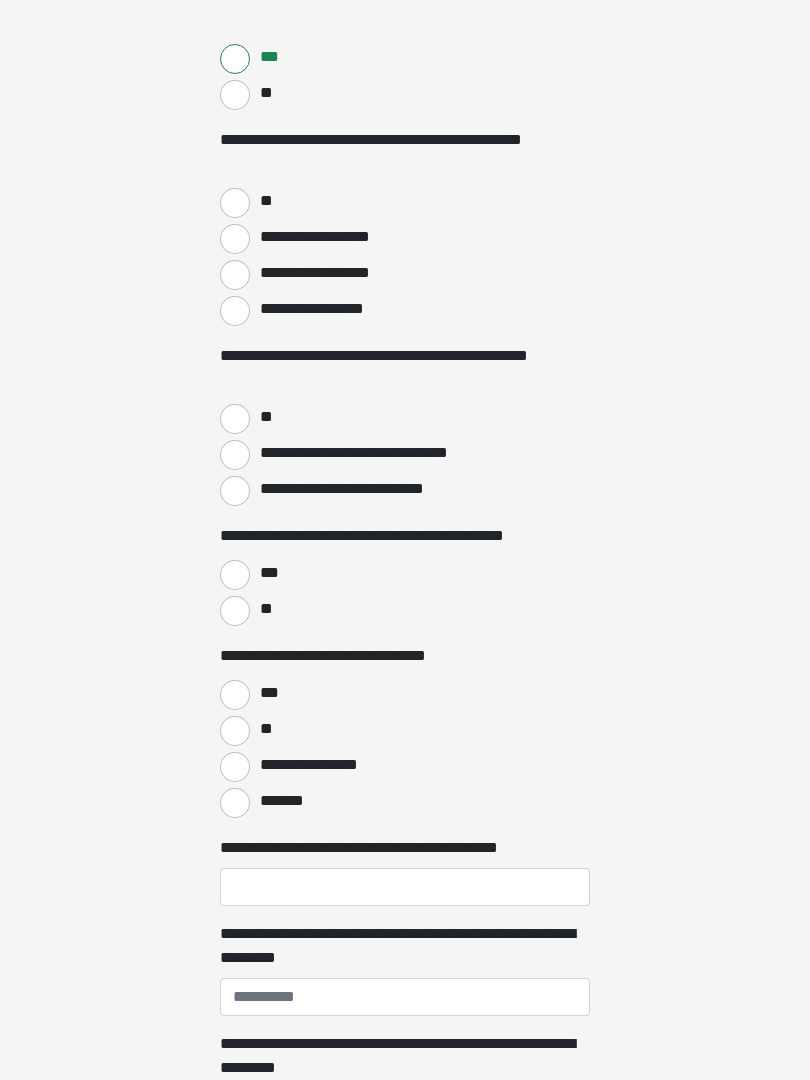scroll, scrollTop: 754, scrollLeft: 0, axis: vertical 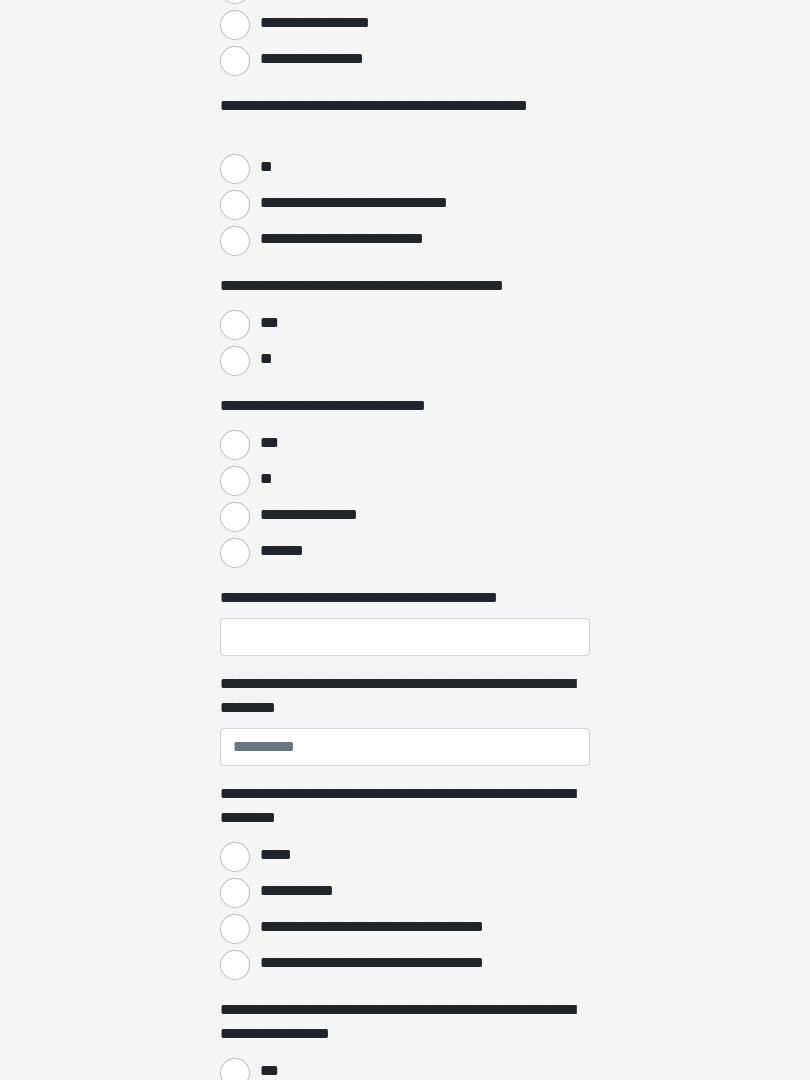 click on "**" at bounding box center (235, 169) 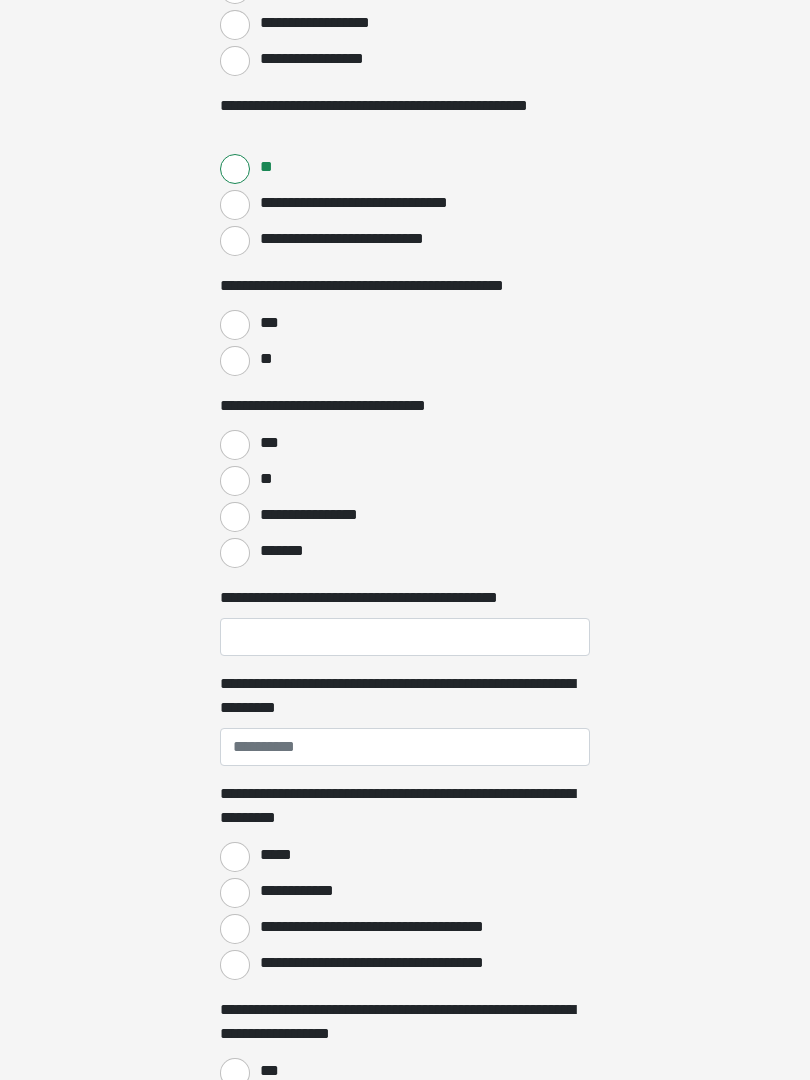 click on "***" at bounding box center (405, 323) 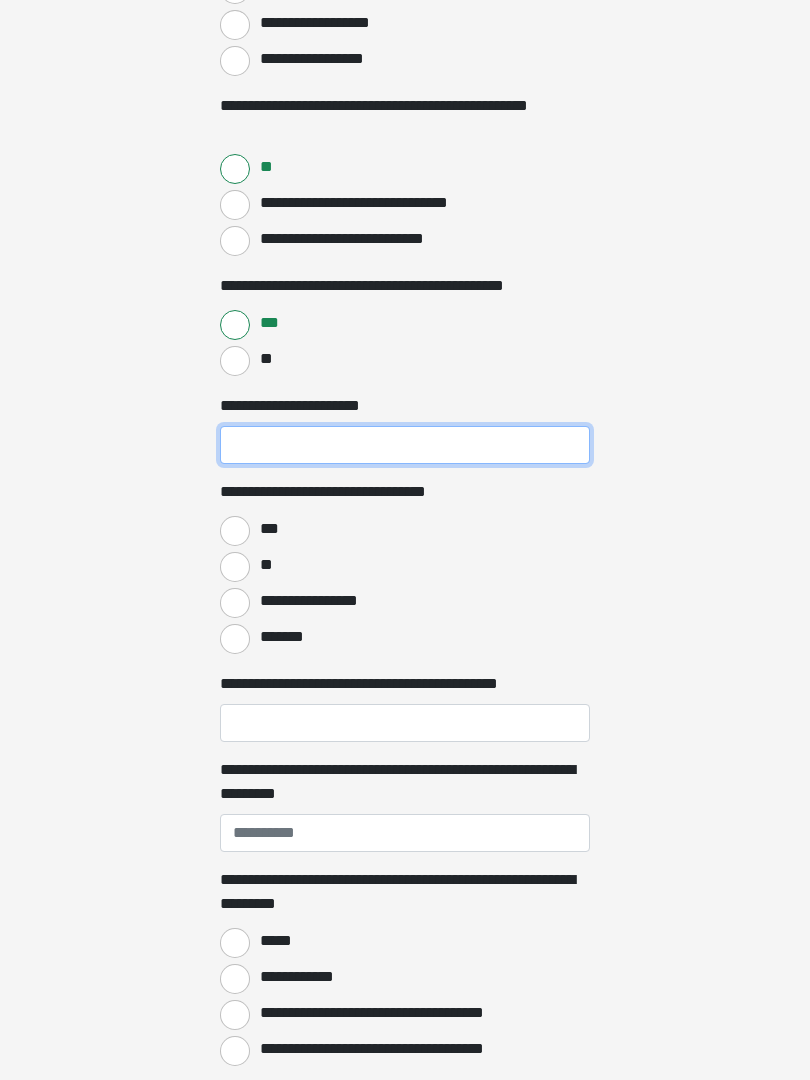 click on "**********" at bounding box center (405, 445) 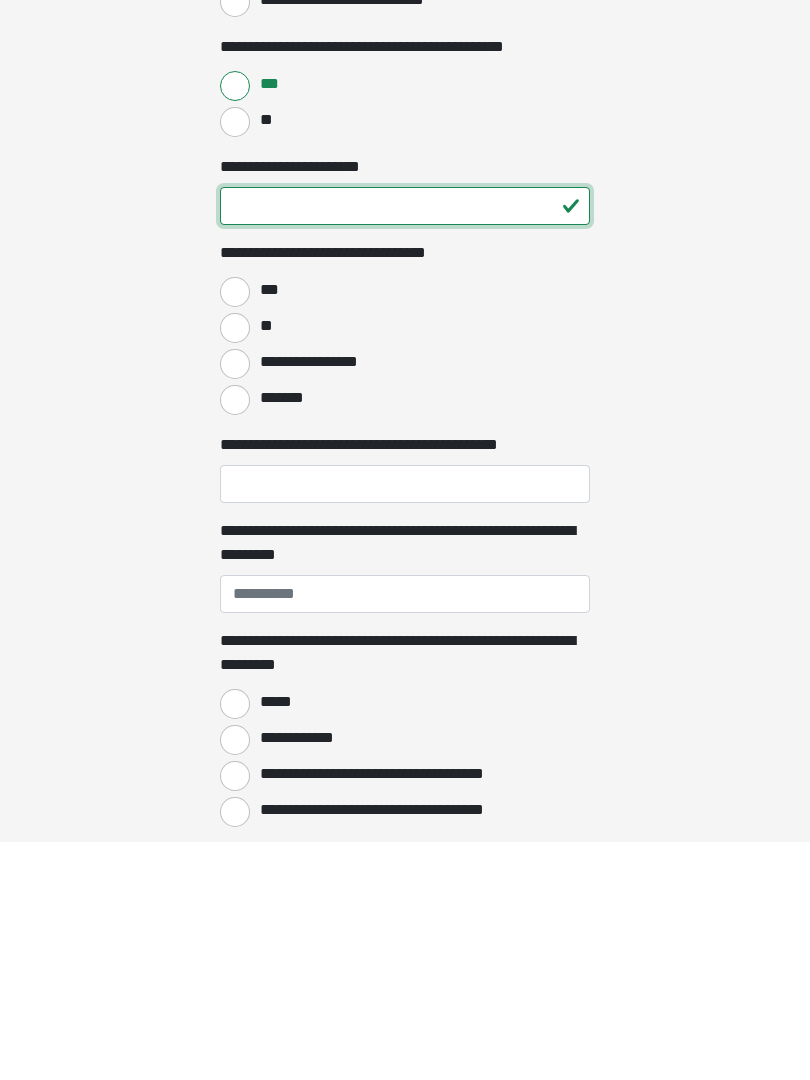 type on "**" 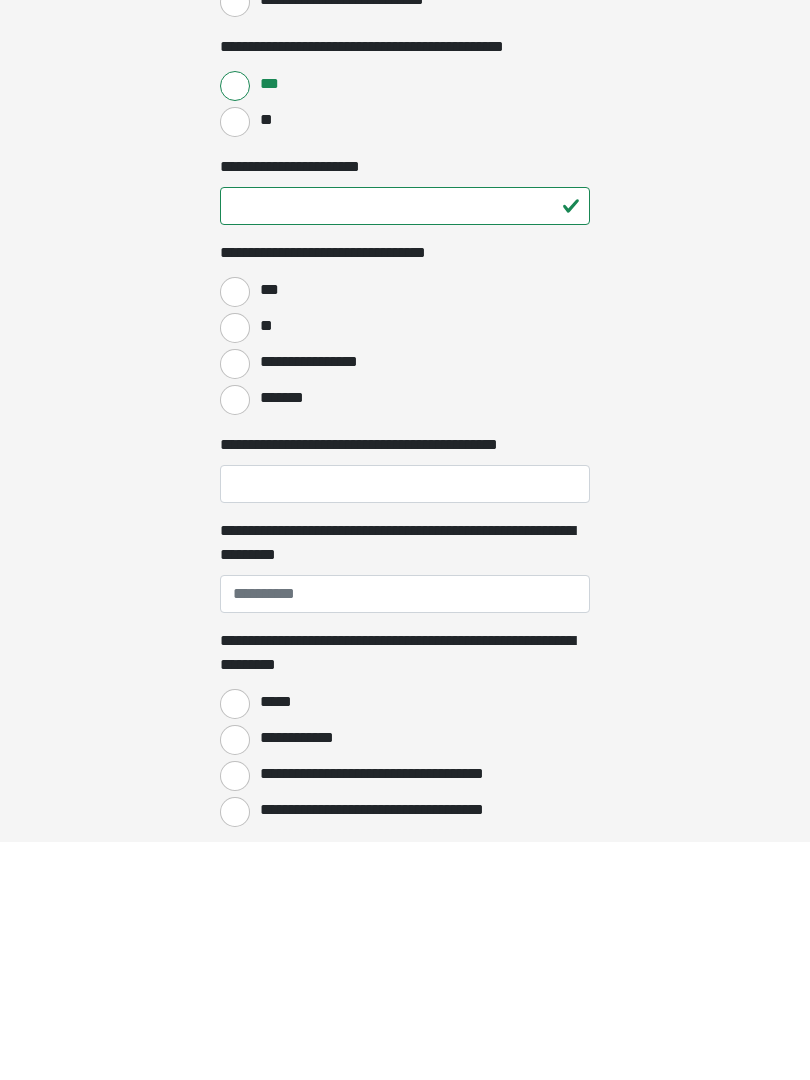 click on "**" at bounding box center (235, 567) 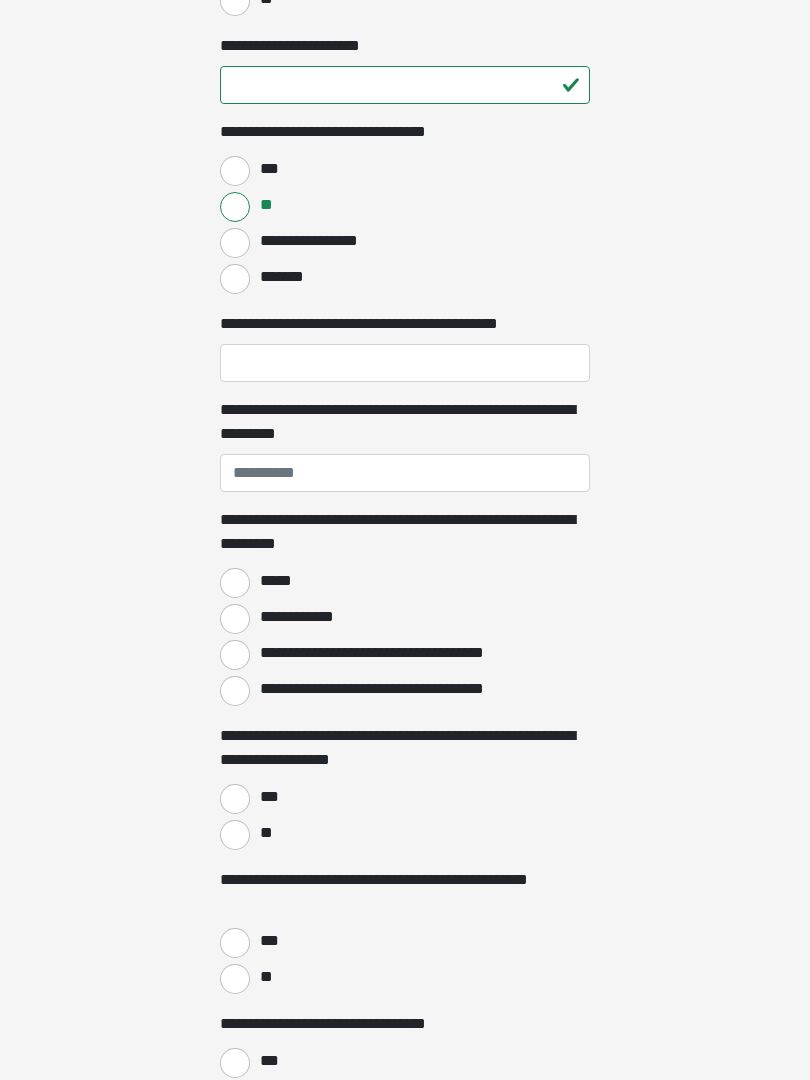 scroll, scrollTop: 1385, scrollLeft: 0, axis: vertical 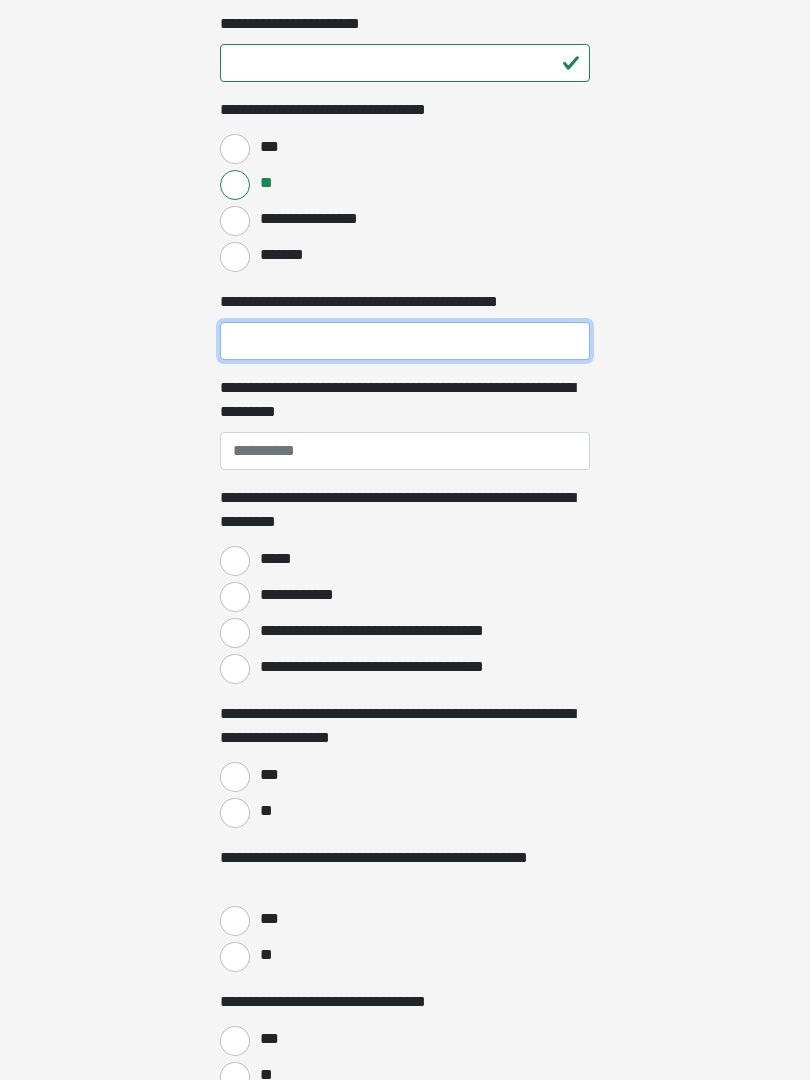 click on "**********" at bounding box center (405, 342) 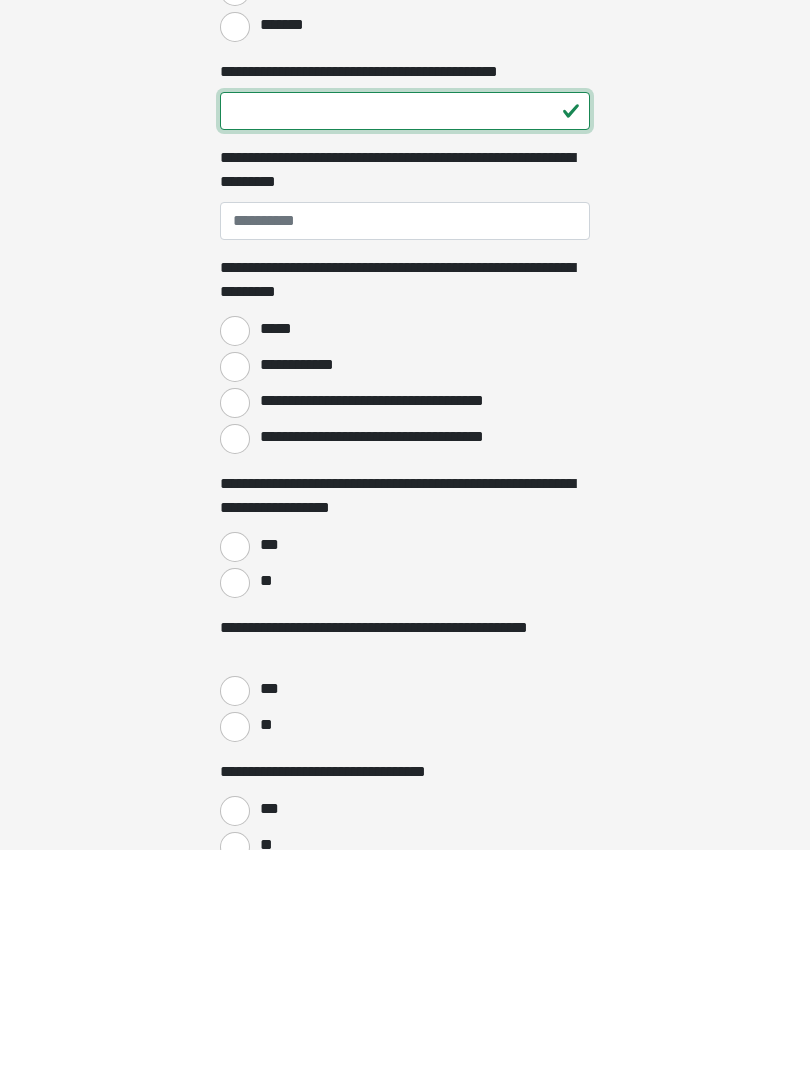 type on "**" 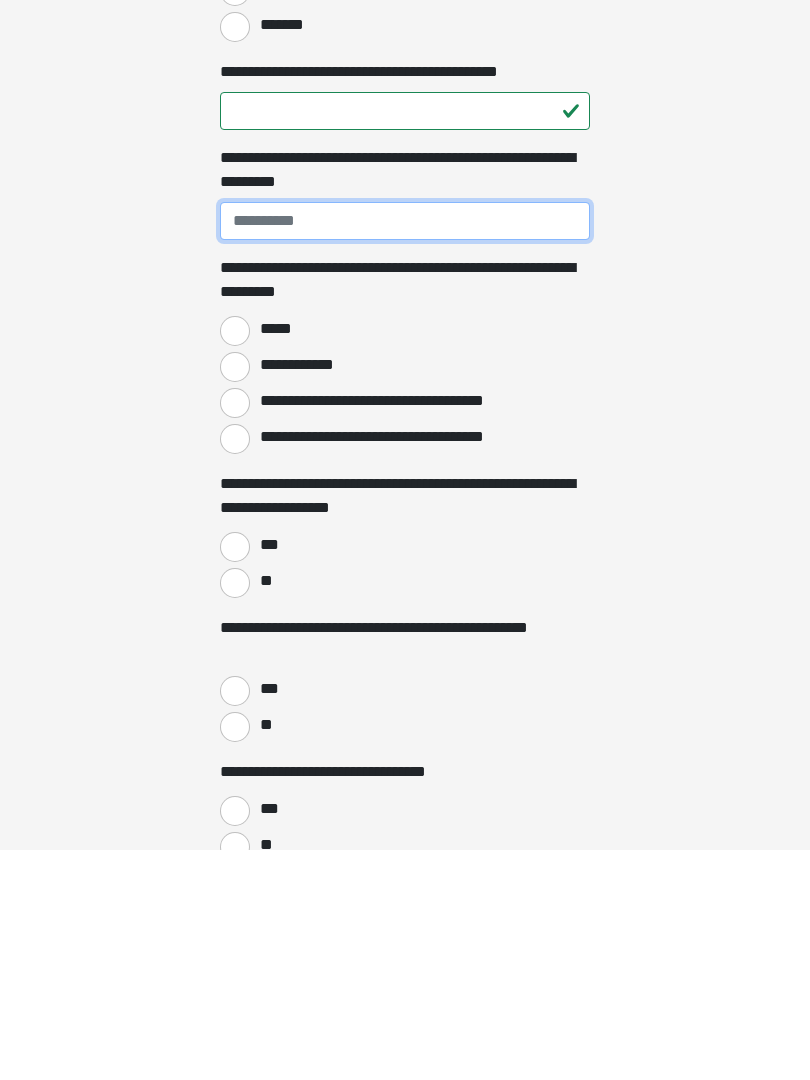 click on "**********" at bounding box center (405, 452) 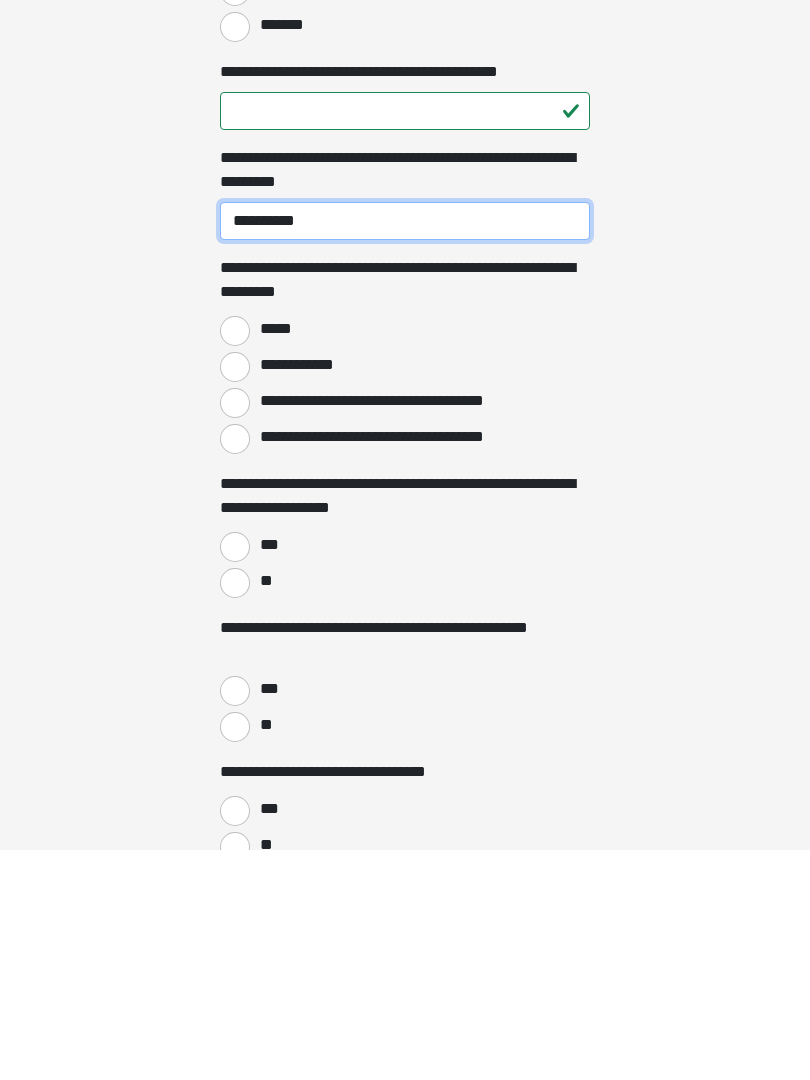 type on "**********" 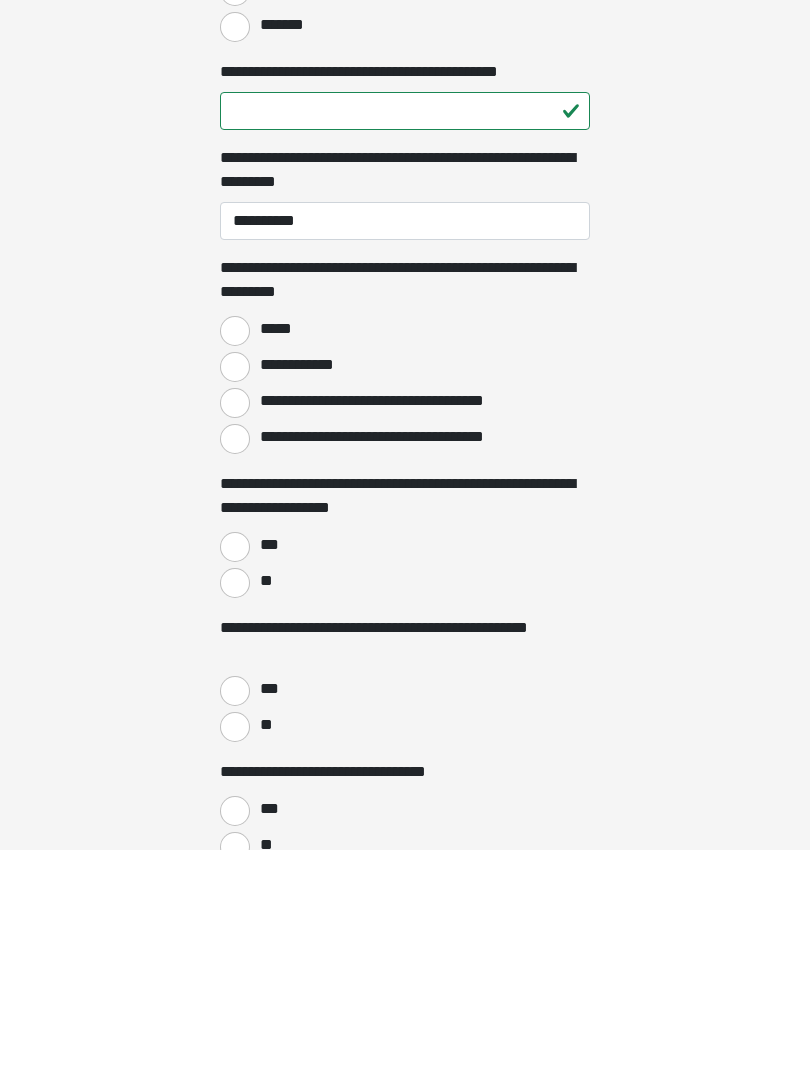 click on "*****" at bounding box center [235, 562] 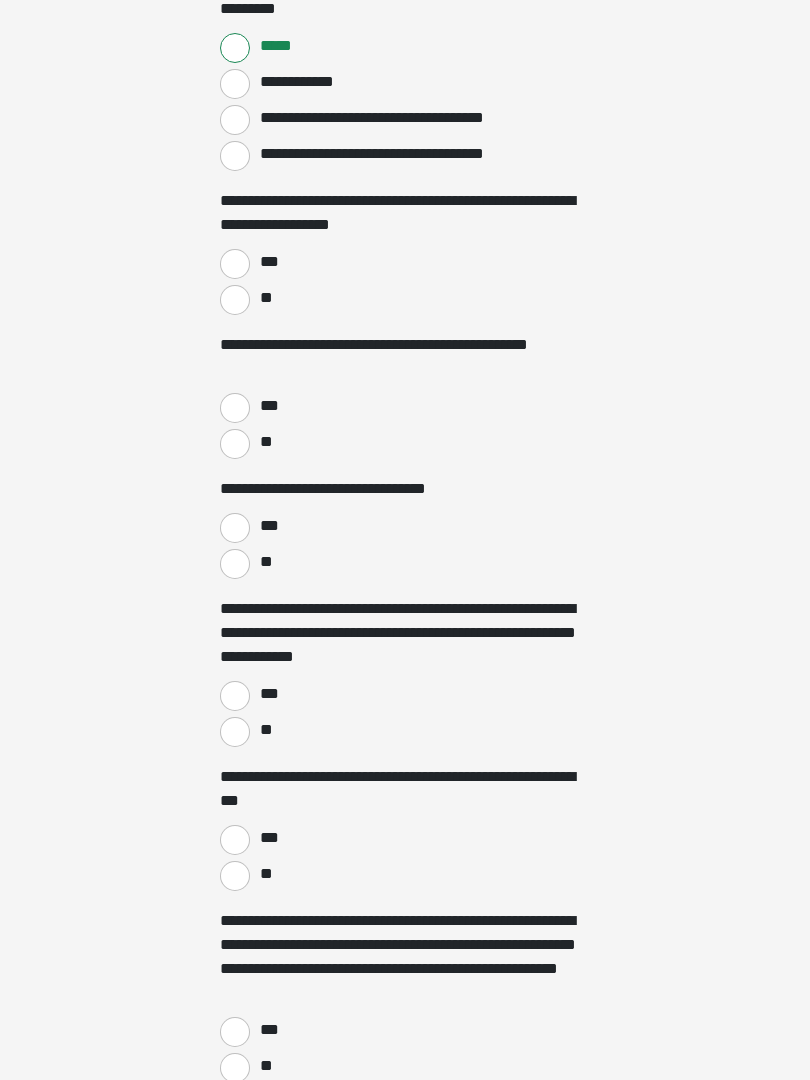 scroll, scrollTop: 1899, scrollLeft: 0, axis: vertical 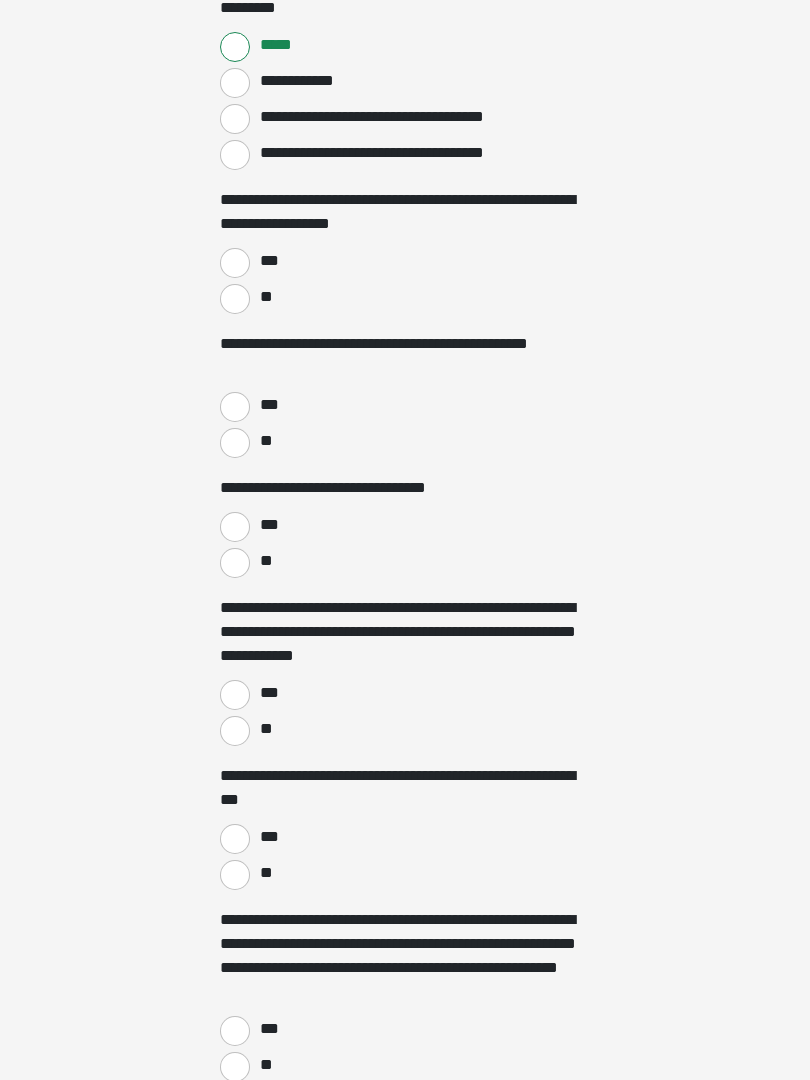click on "***" at bounding box center [235, 264] 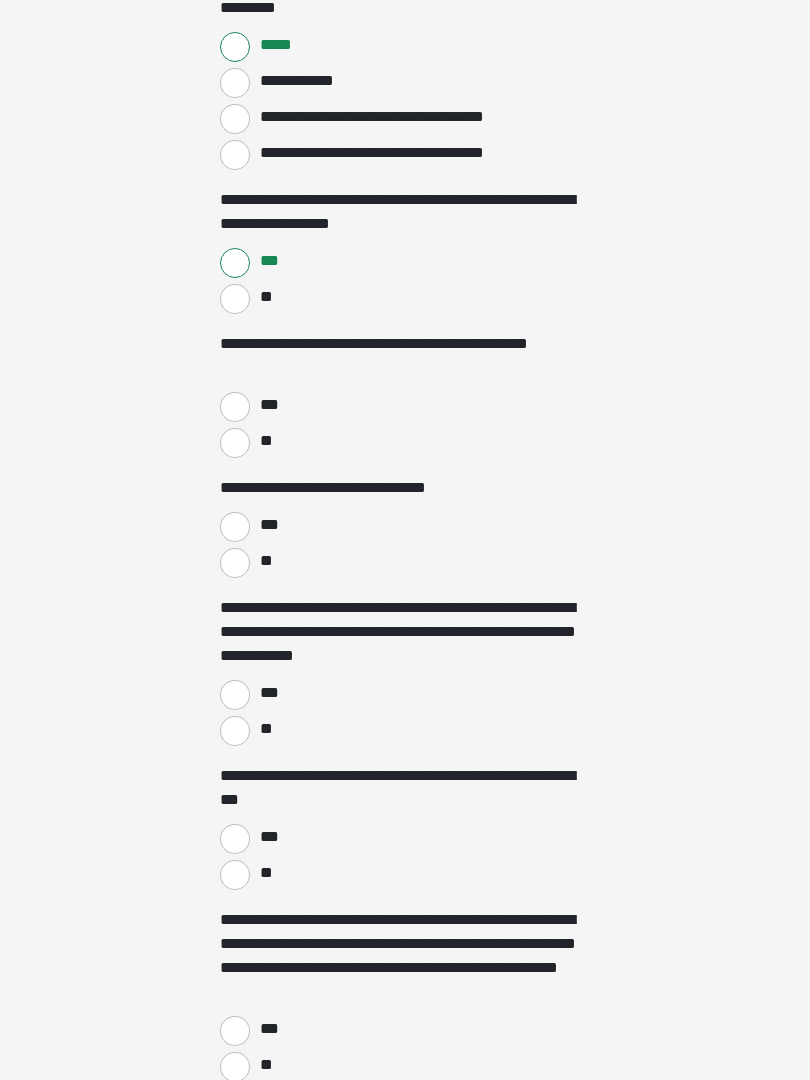 click on "**" at bounding box center [235, 299] 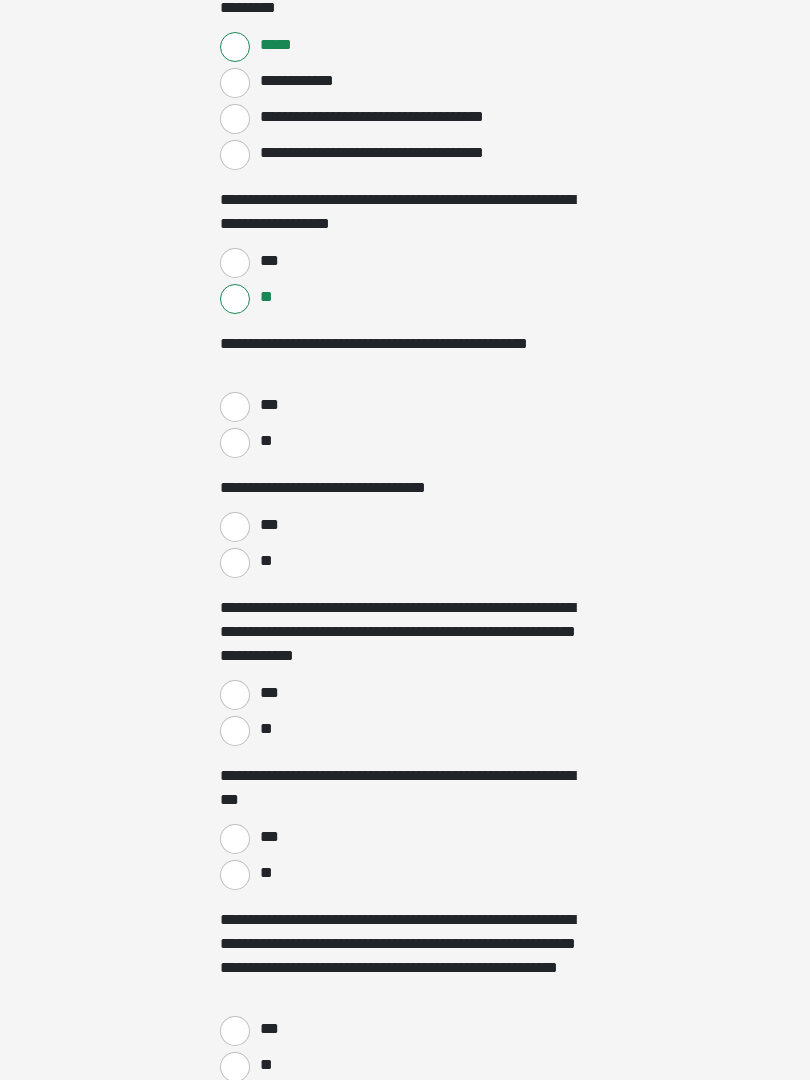 click on "**" at bounding box center (235, 443) 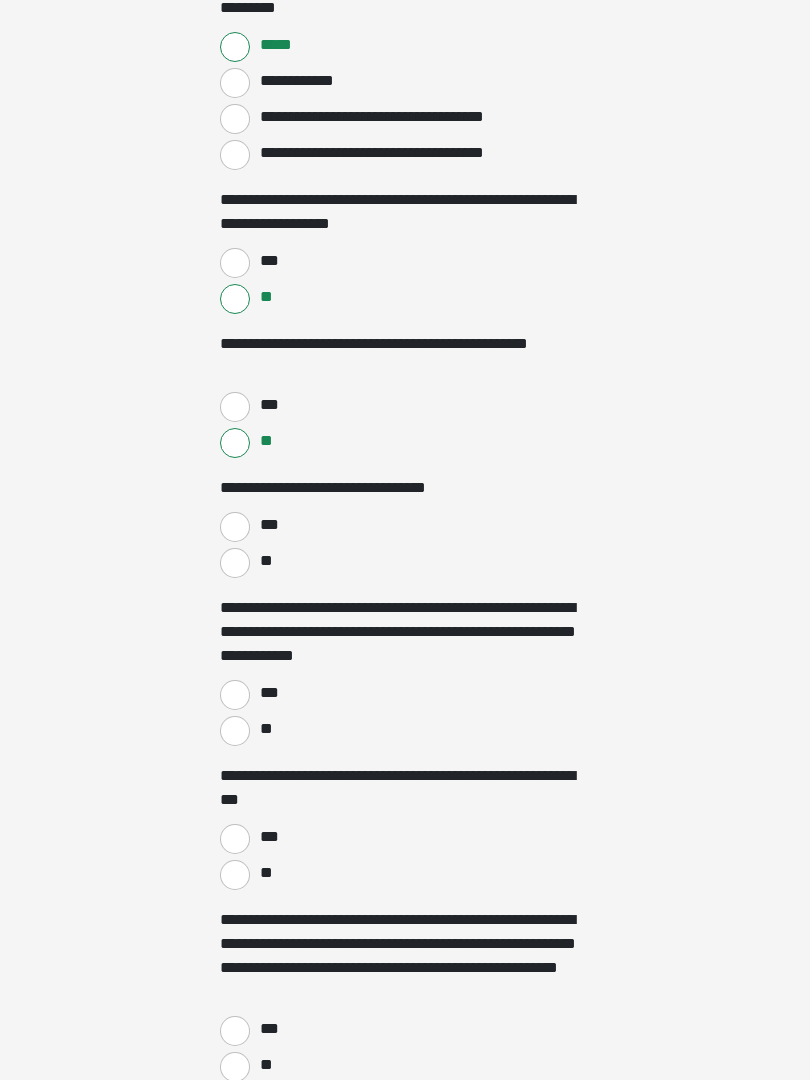 click on "**" at bounding box center (235, 563) 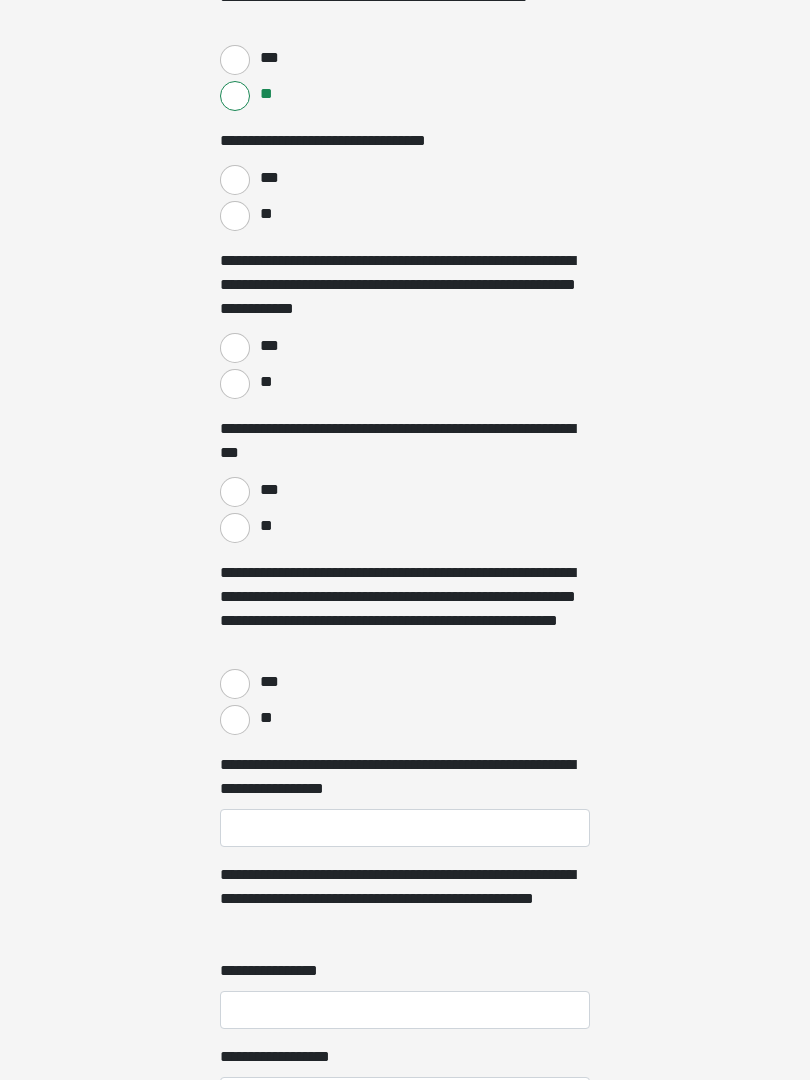 scroll, scrollTop: 2247, scrollLeft: 0, axis: vertical 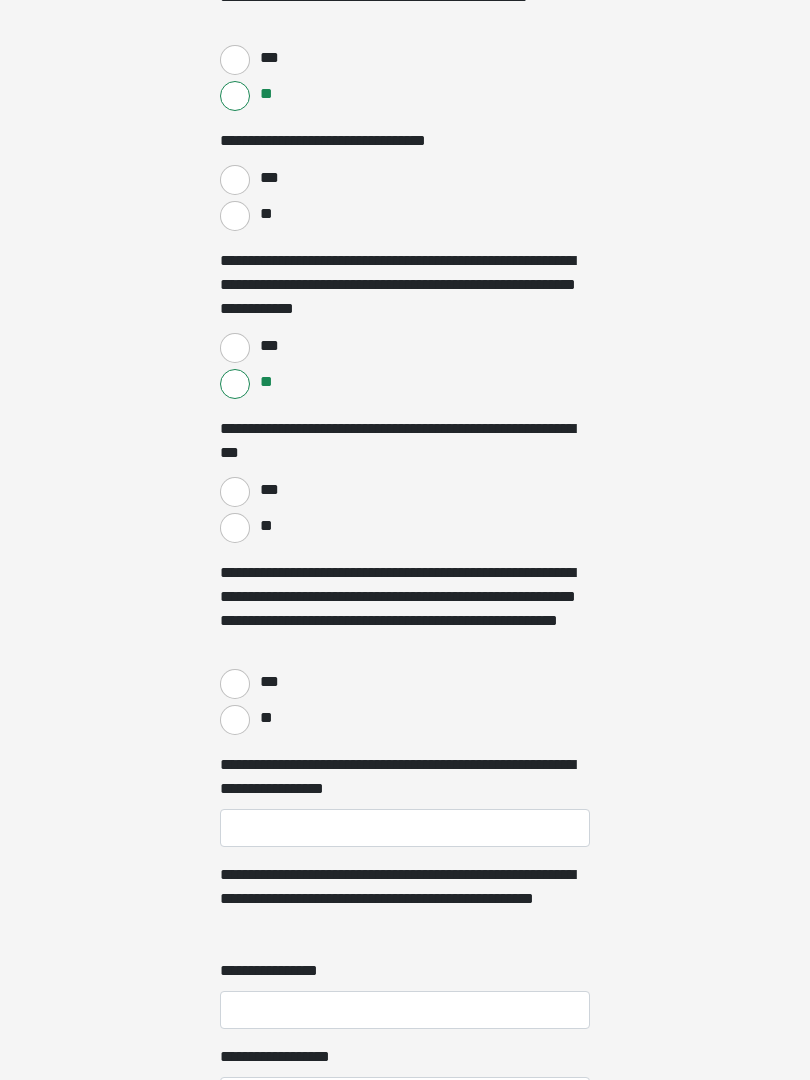 click on "***" at bounding box center (235, 492) 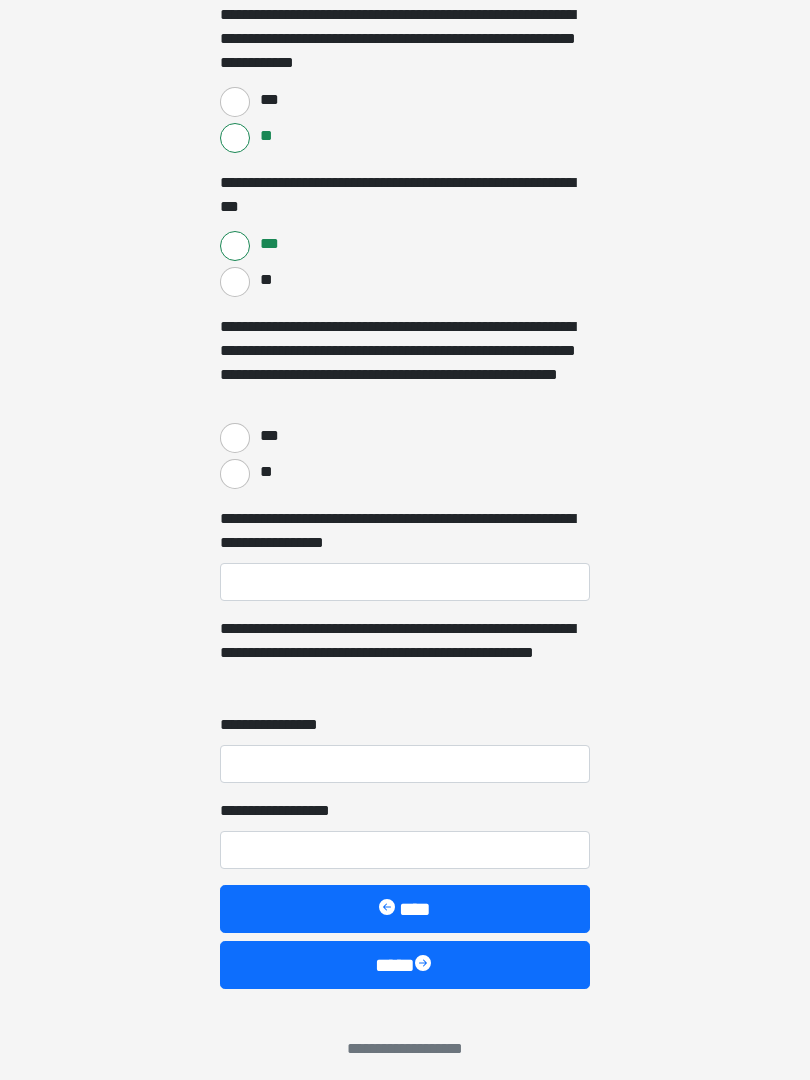 scroll, scrollTop: 2505, scrollLeft: 0, axis: vertical 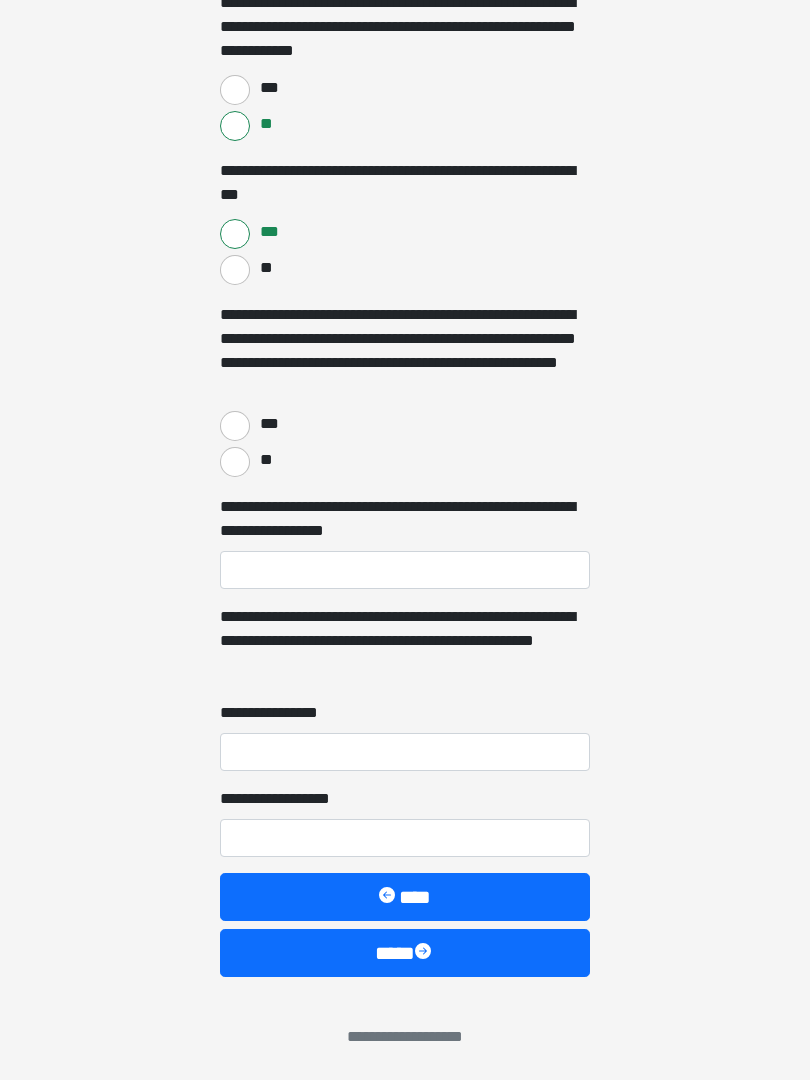 click on "**" at bounding box center [235, 462] 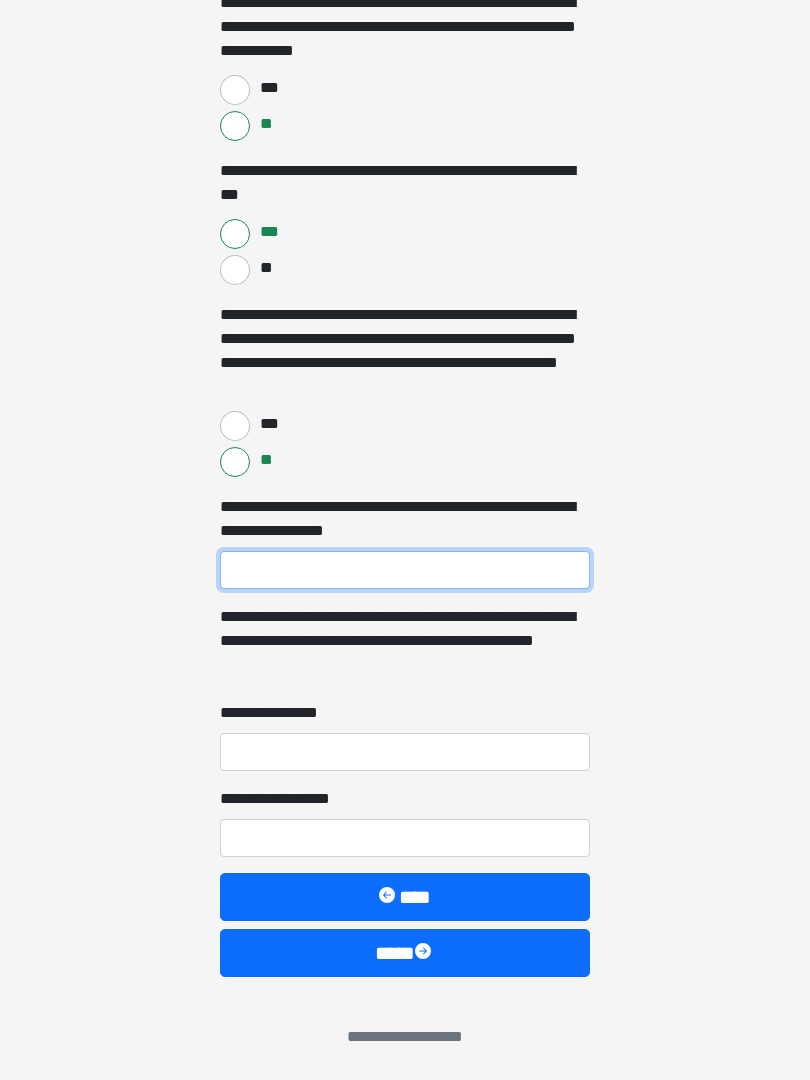 click on "**********" at bounding box center [405, 570] 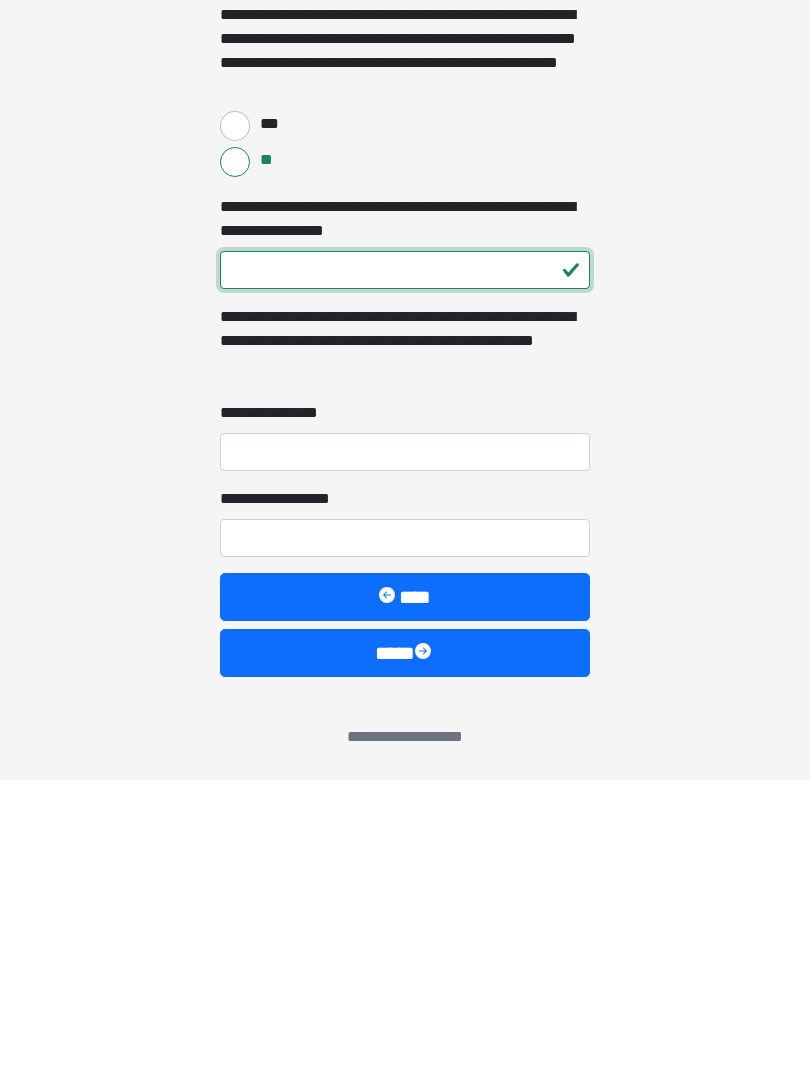 type on "***" 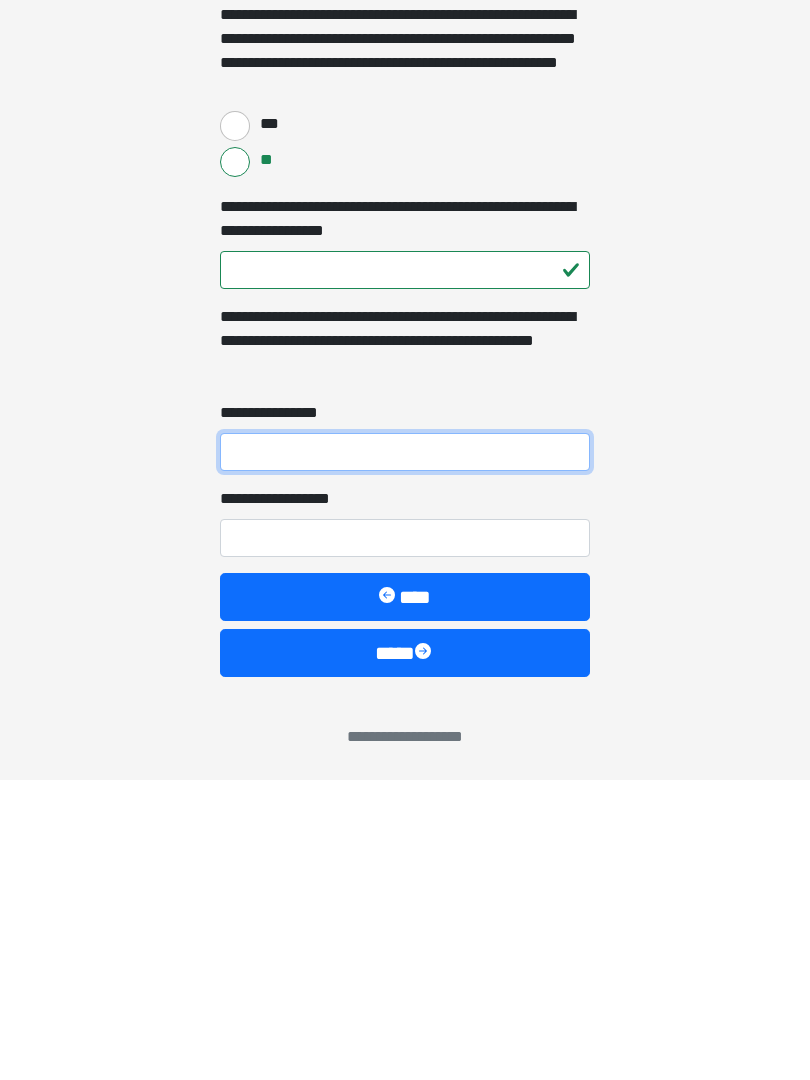 click on "**********" at bounding box center [405, 752] 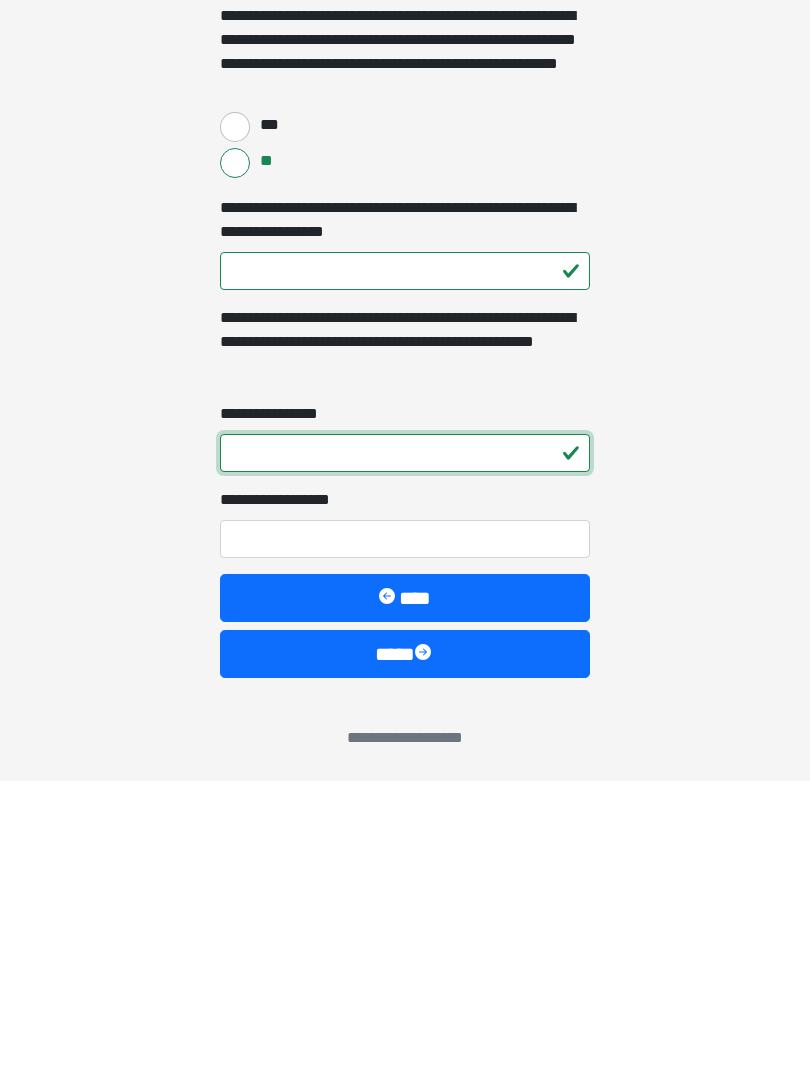 type on "*" 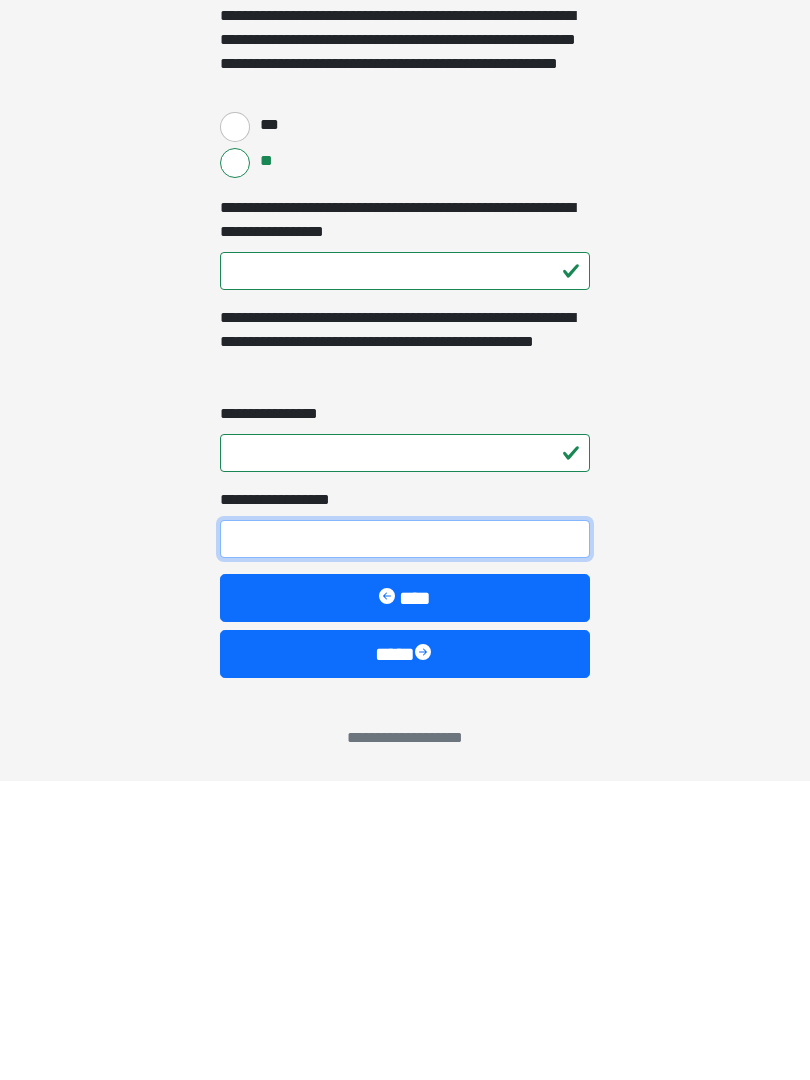 click on "**********" at bounding box center (405, 838) 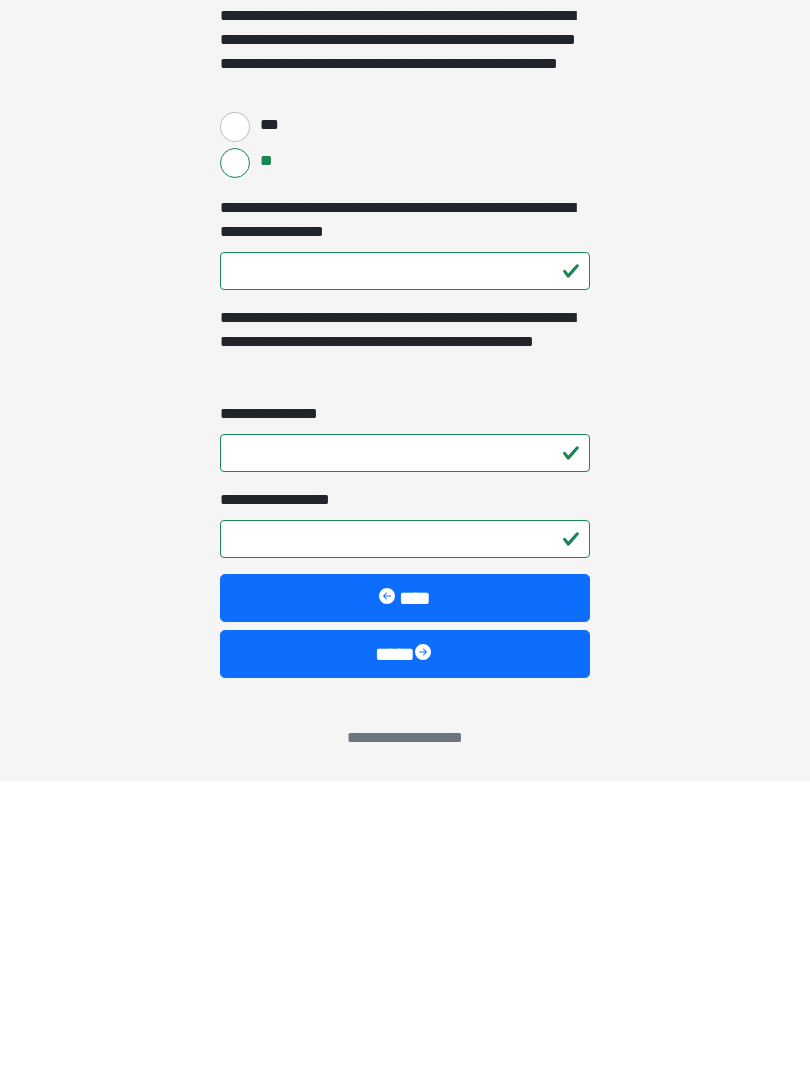 click at bounding box center (425, 953) 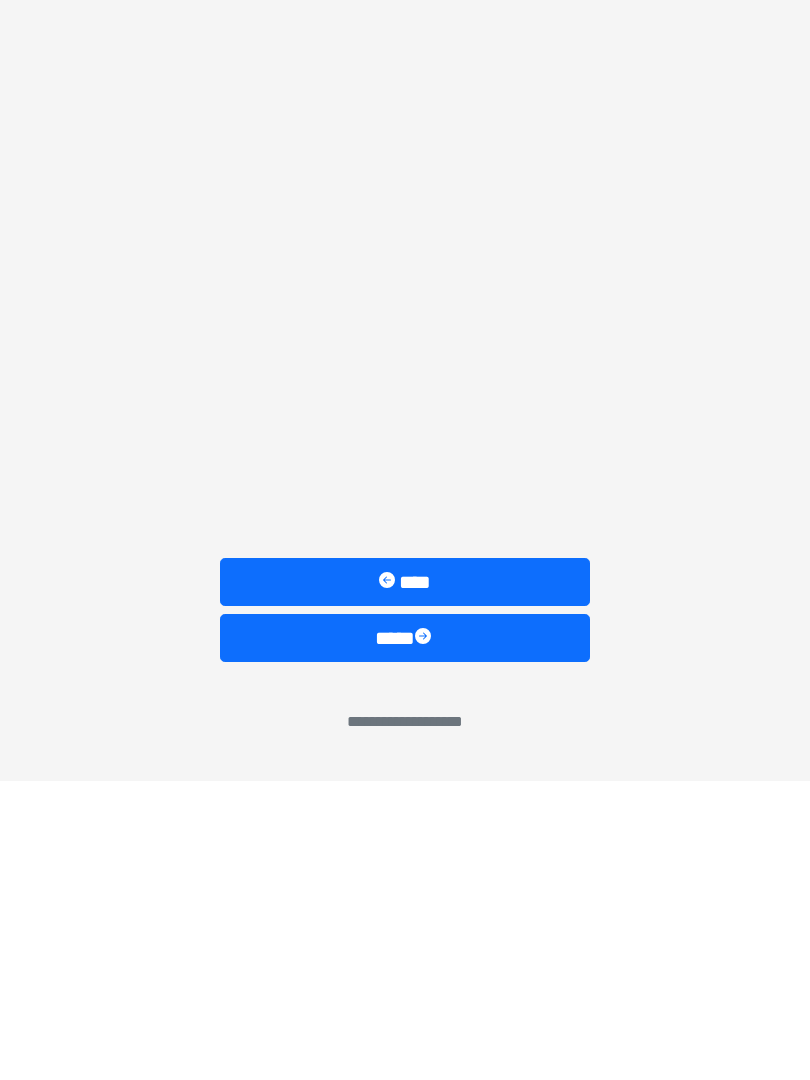 scroll, scrollTop: 0, scrollLeft: 0, axis: both 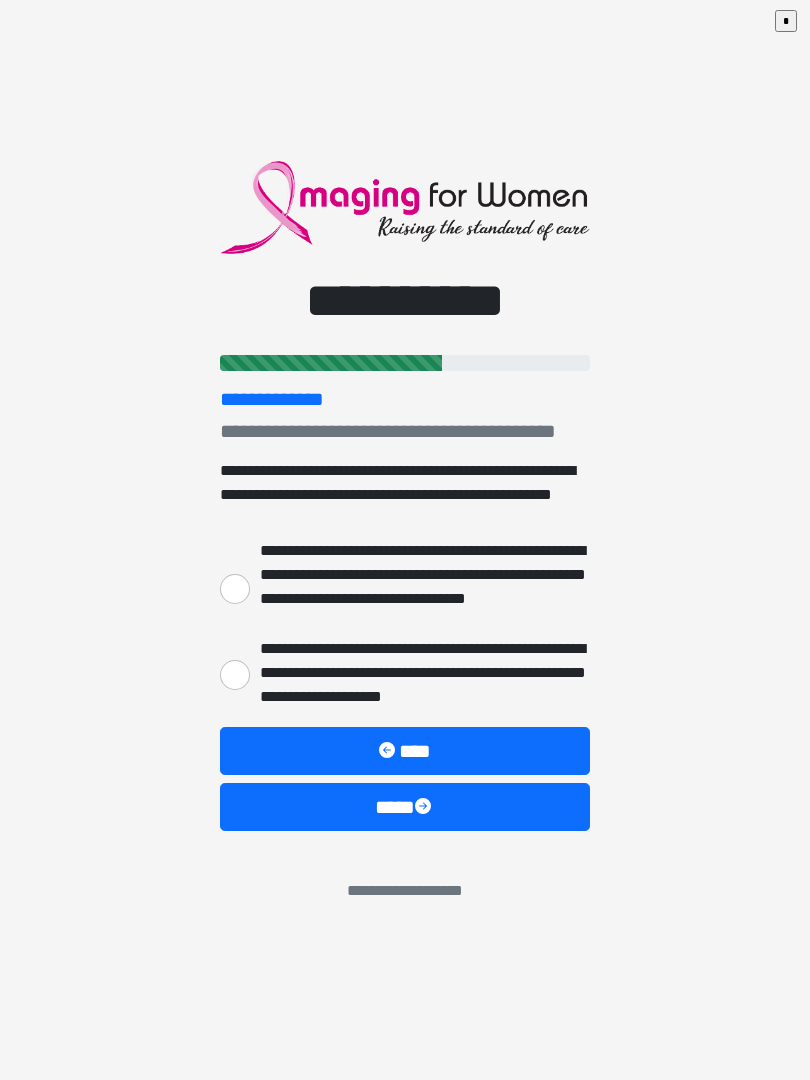 click on "**********" at bounding box center (235, 675) 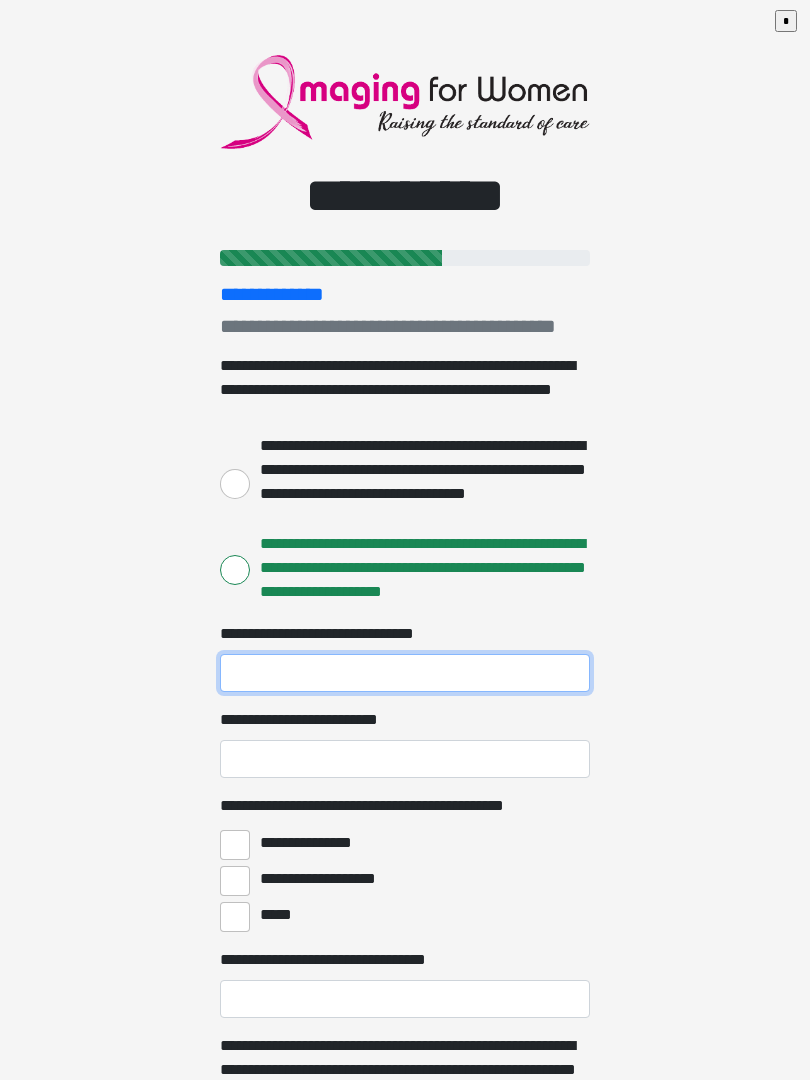 click on "**********" at bounding box center (405, 673) 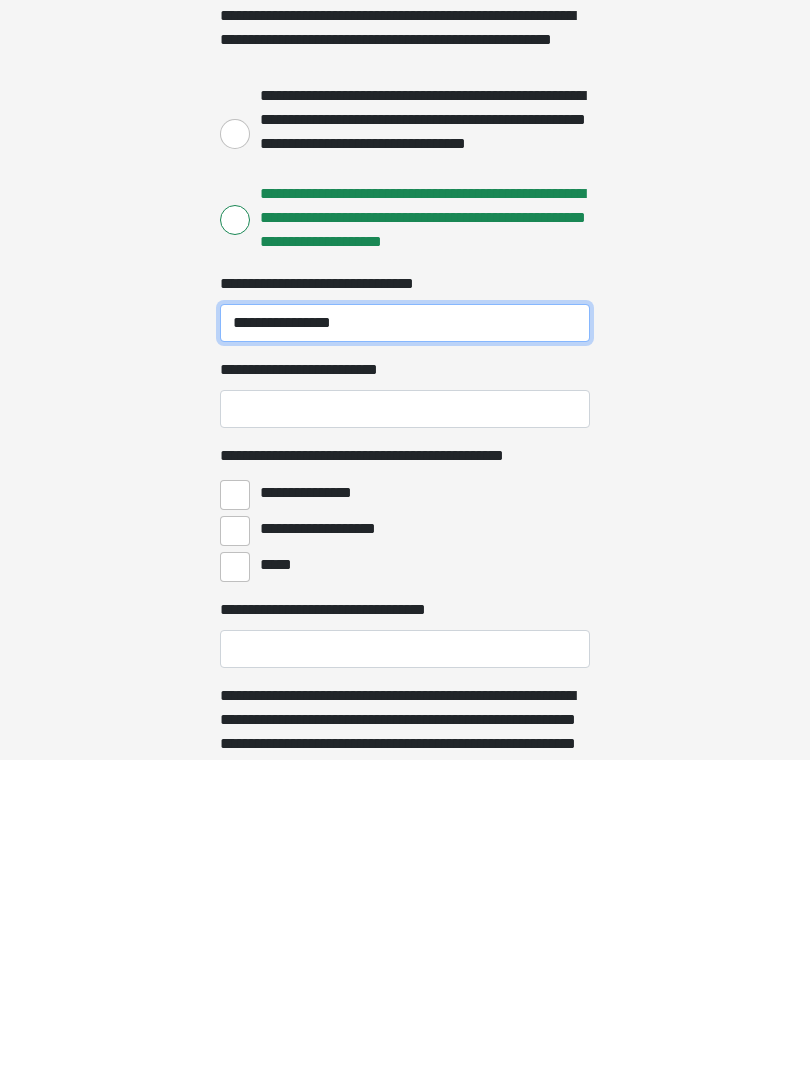 scroll, scrollTop: 40, scrollLeft: 0, axis: vertical 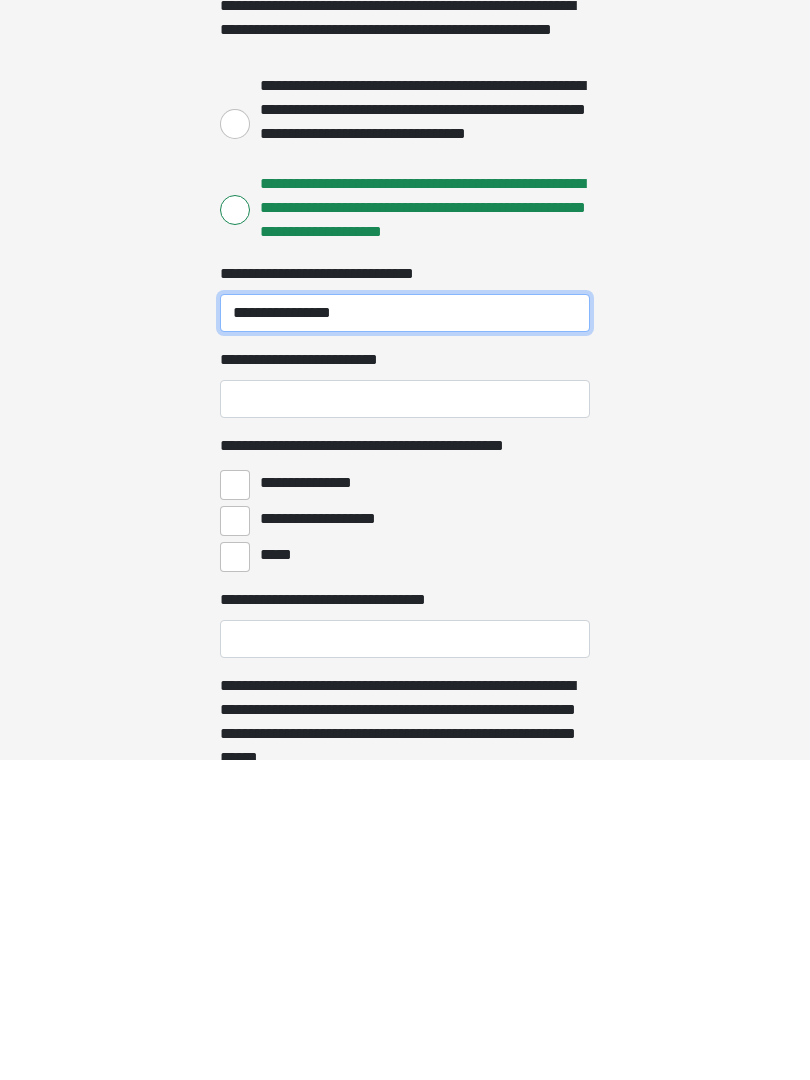 type on "**********" 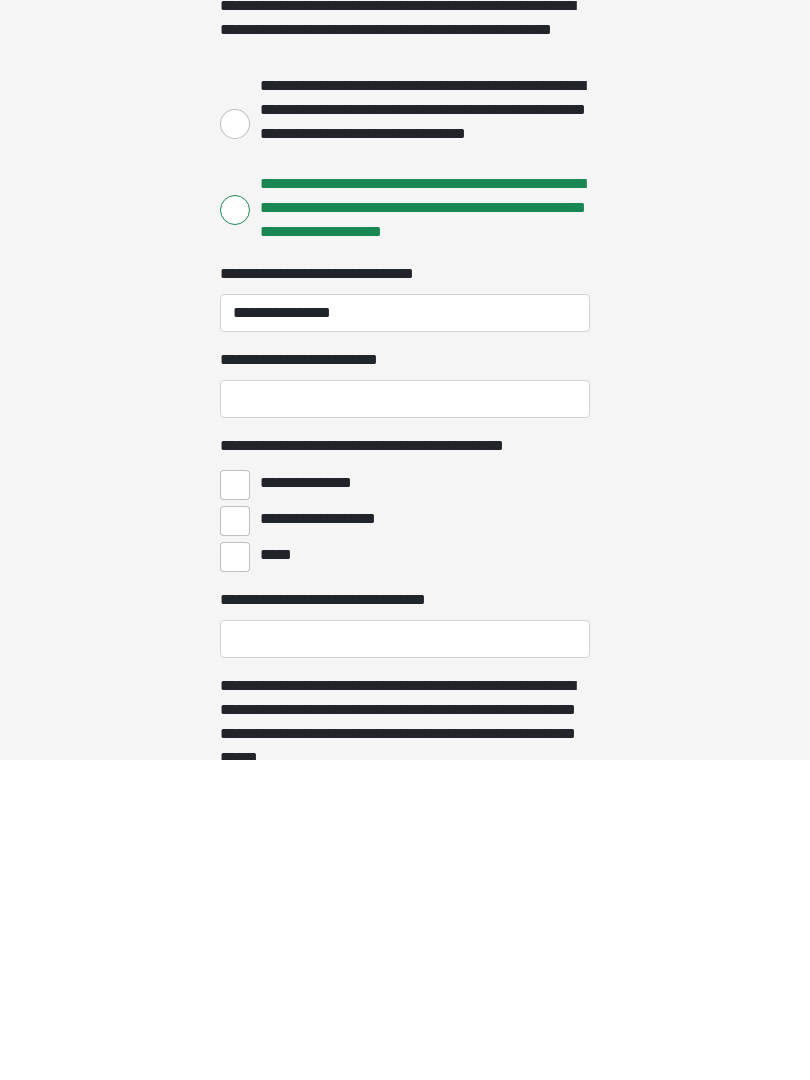 click on "**********" at bounding box center [405, 719] 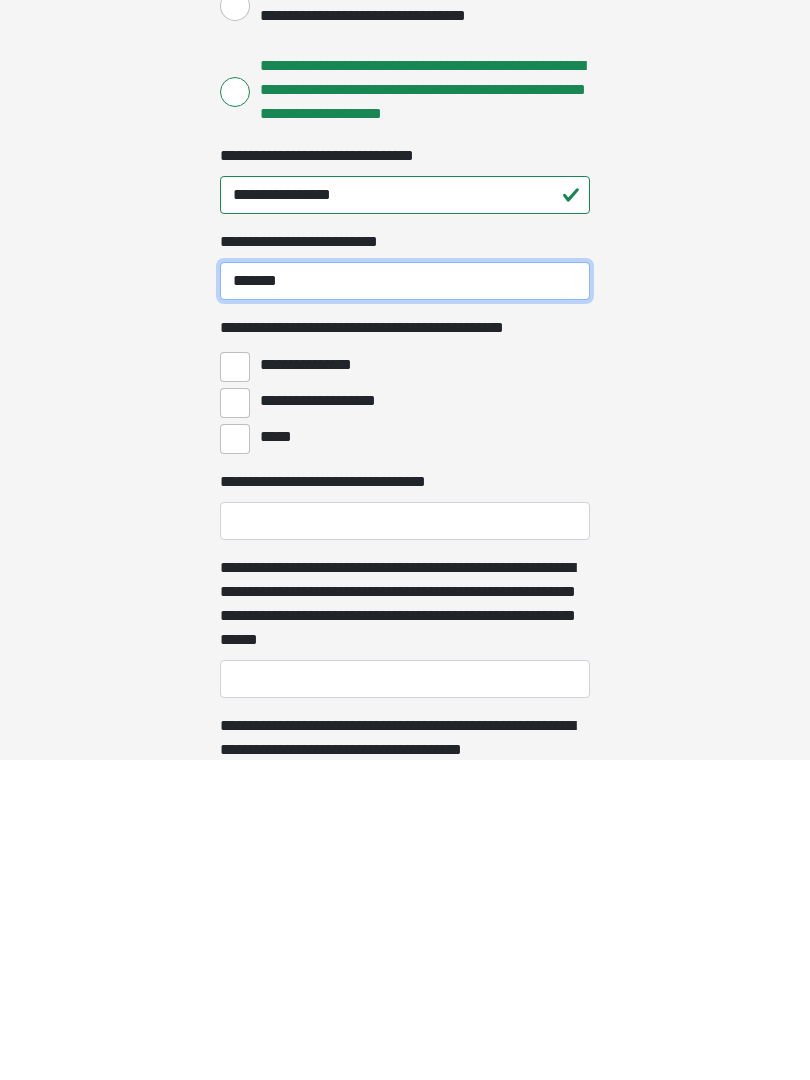 scroll, scrollTop: 168, scrollLeft: 0, axis: vertical 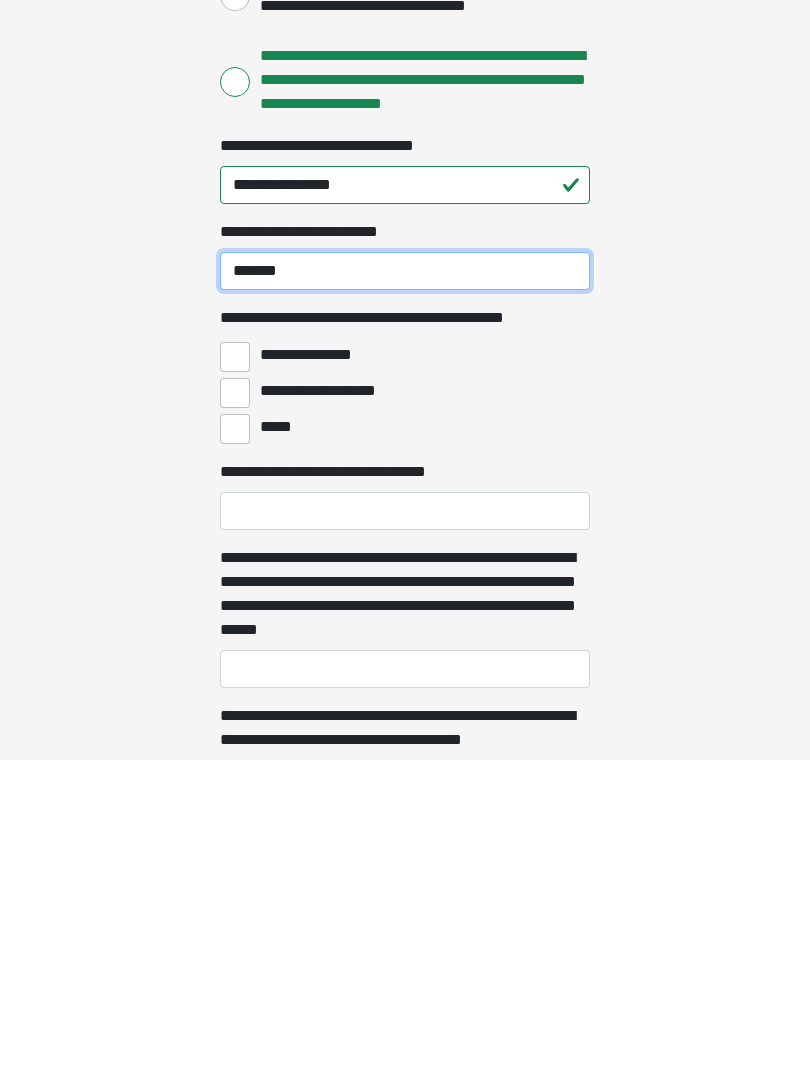 type on "*******" 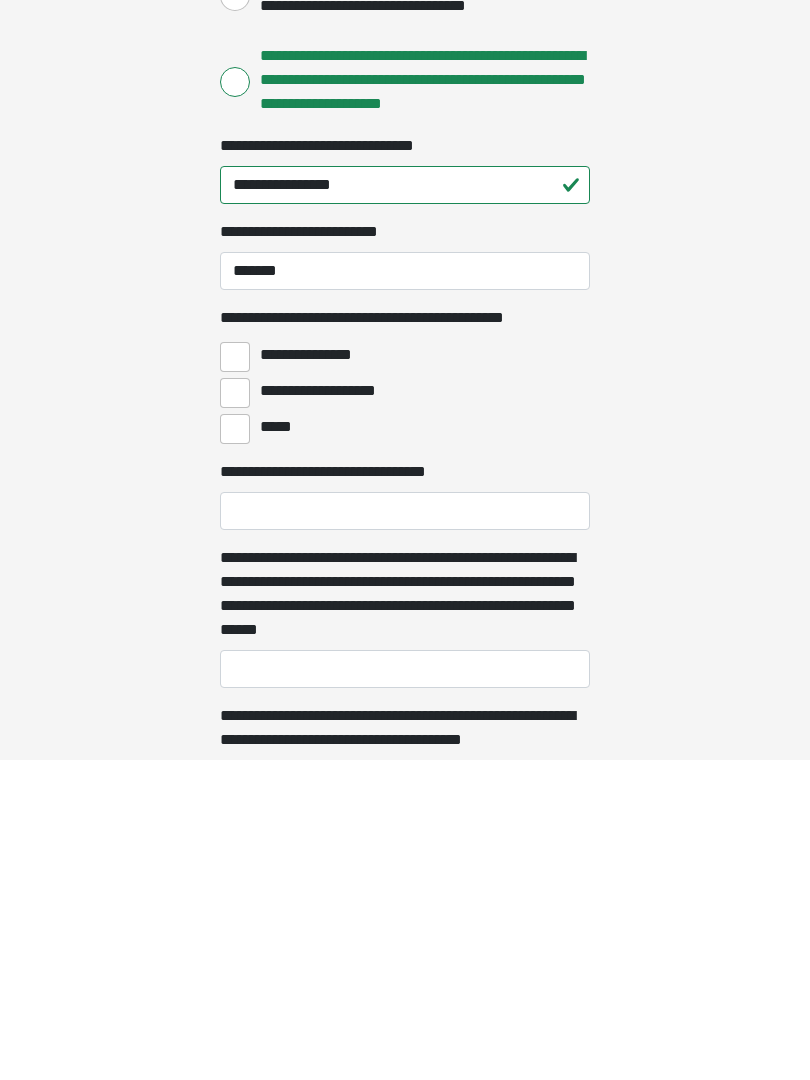 click on "**********" at bounding box center [235, 677] 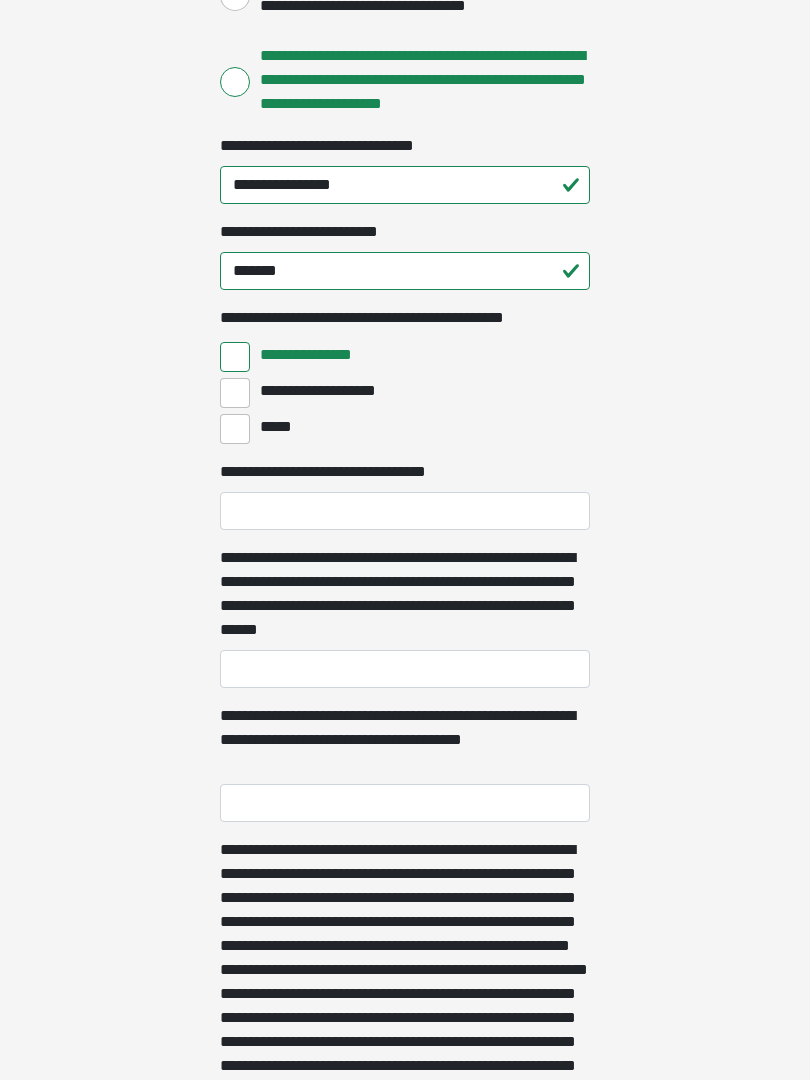 click on "**********" at bounding box center (235, 393) 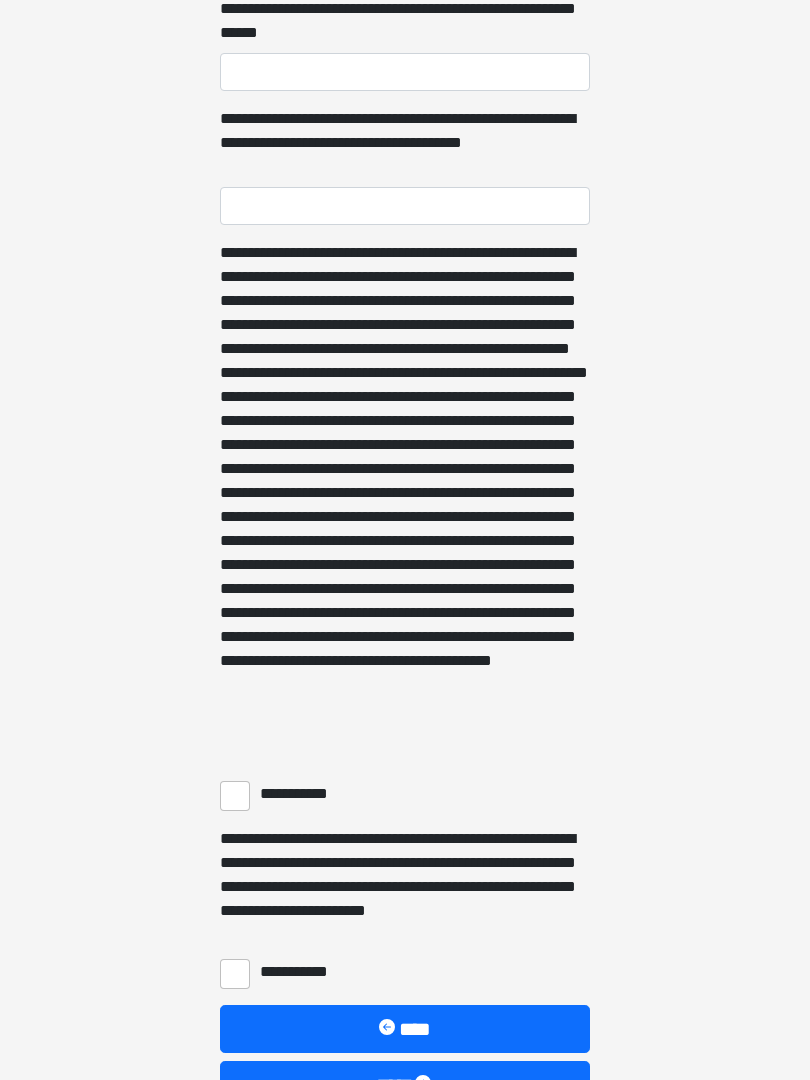 scroll, scrollTop: 1217, scrollLeft: 0, axis: vertical 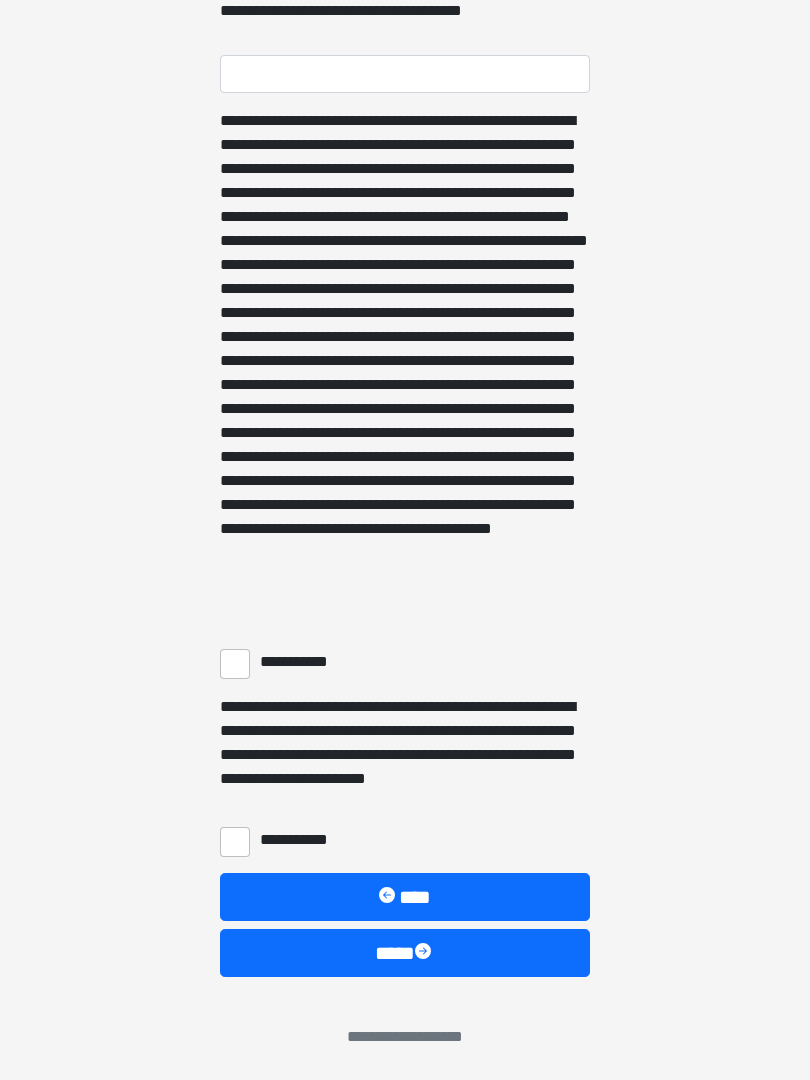 click on "**********" at bounding box center [235, 664] 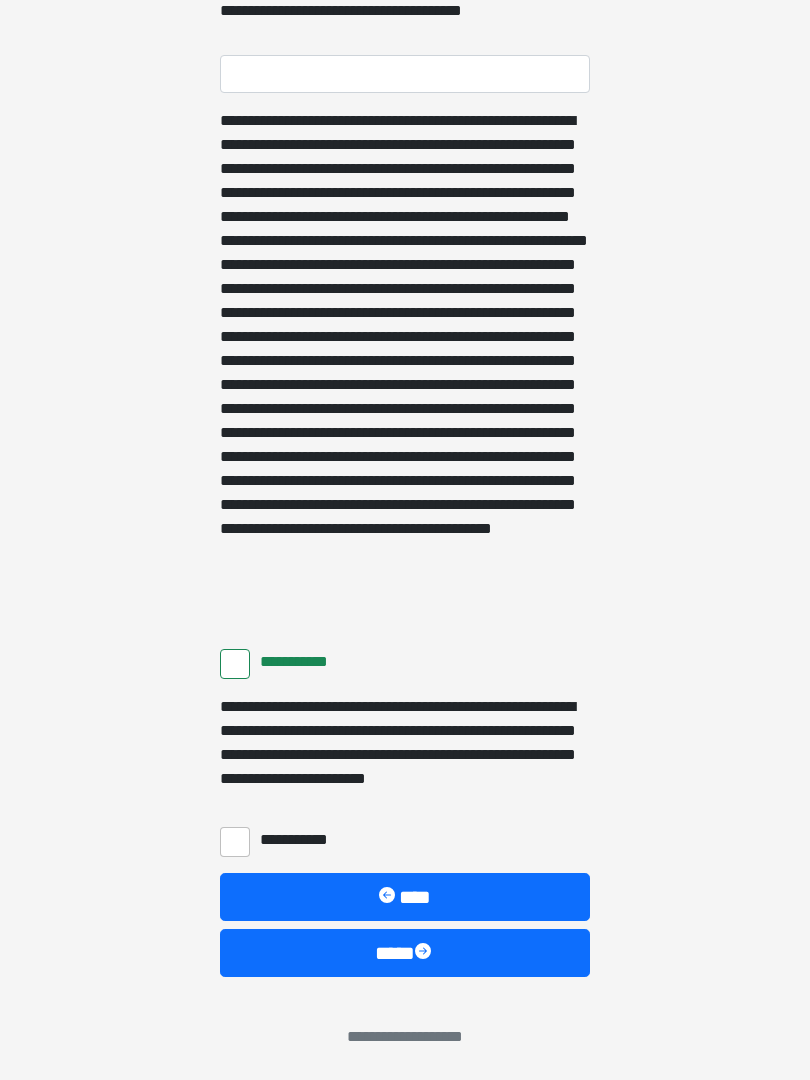 click on "**********" at bounding box center (235, 842) 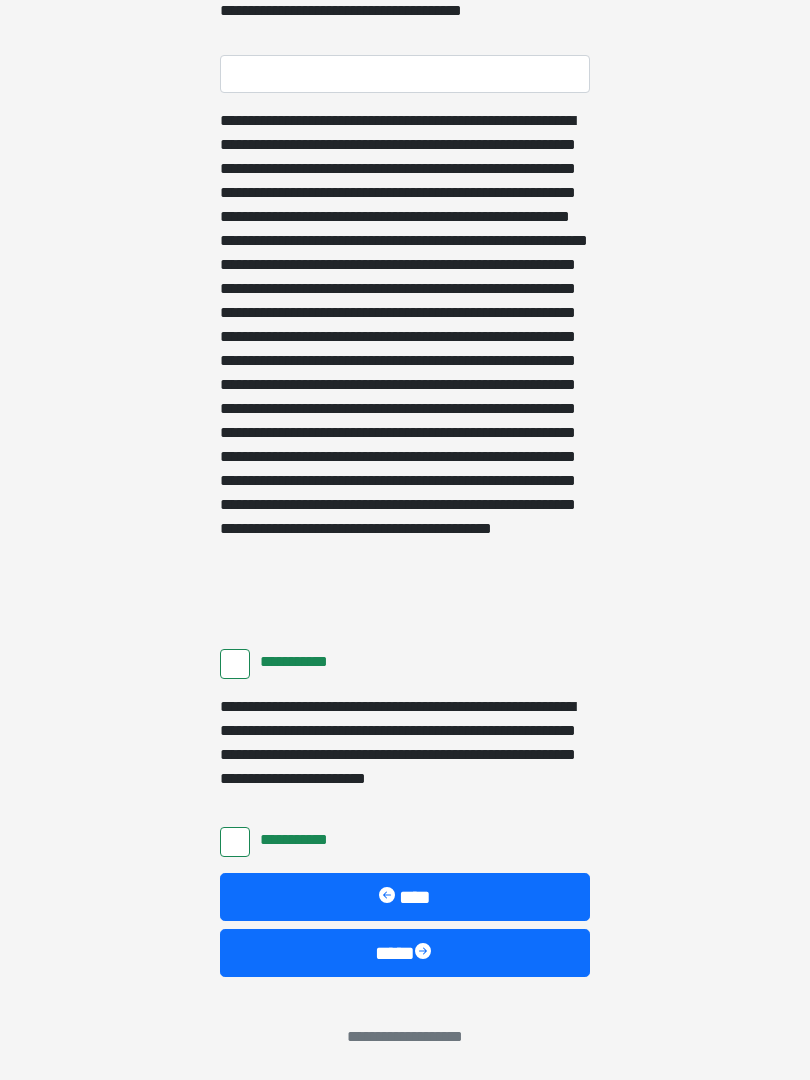 click on "****" at bounding box center (405, 953) 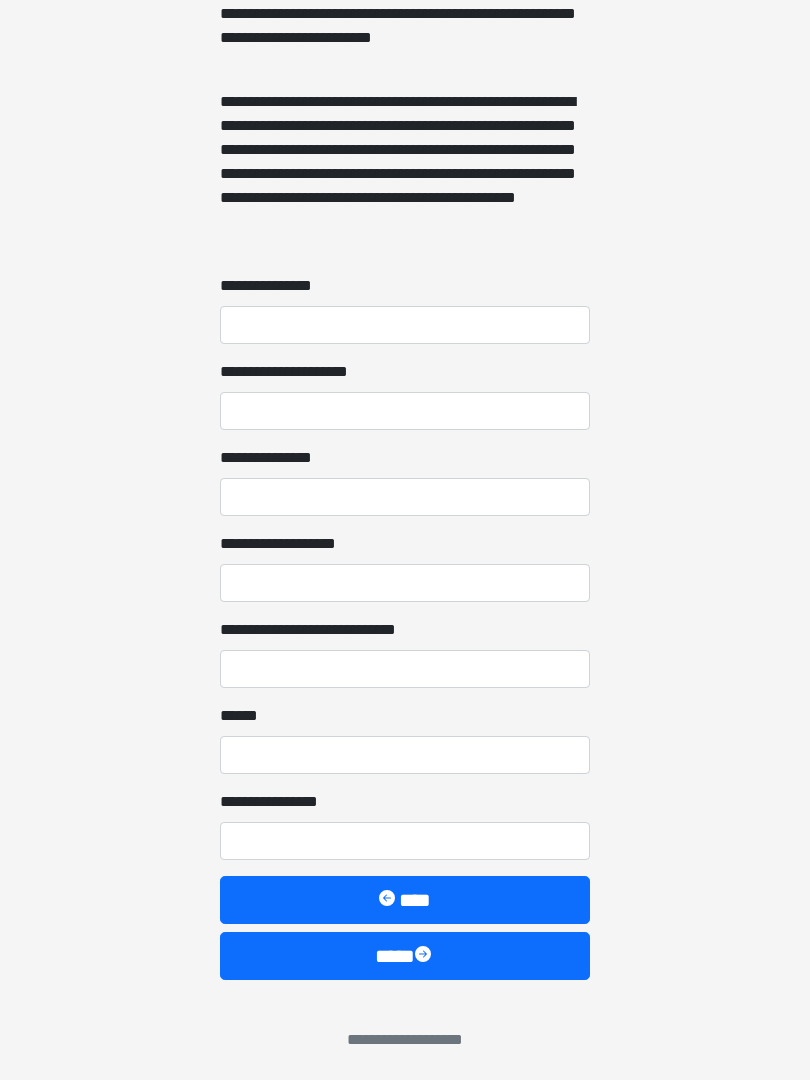 scroll, scrollTop: 1467, scrollLeft: 0, axis: vertical 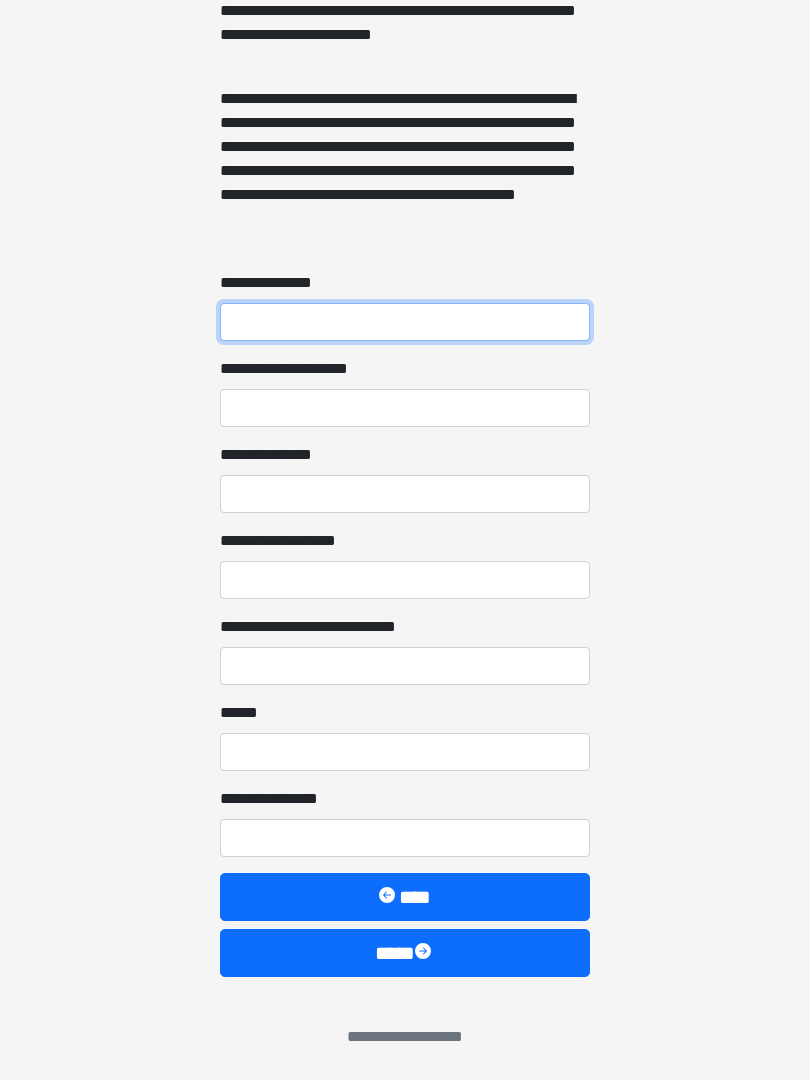 click on "**********" at bounding box center [405, 322] 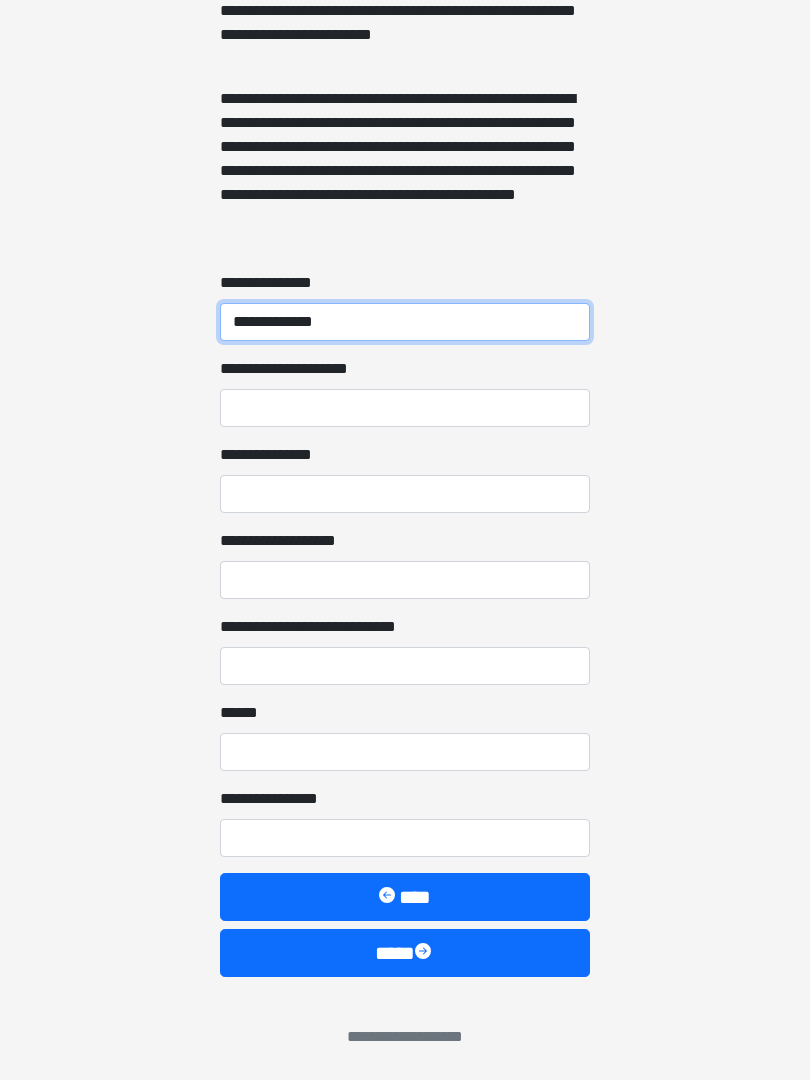 type on "**********" 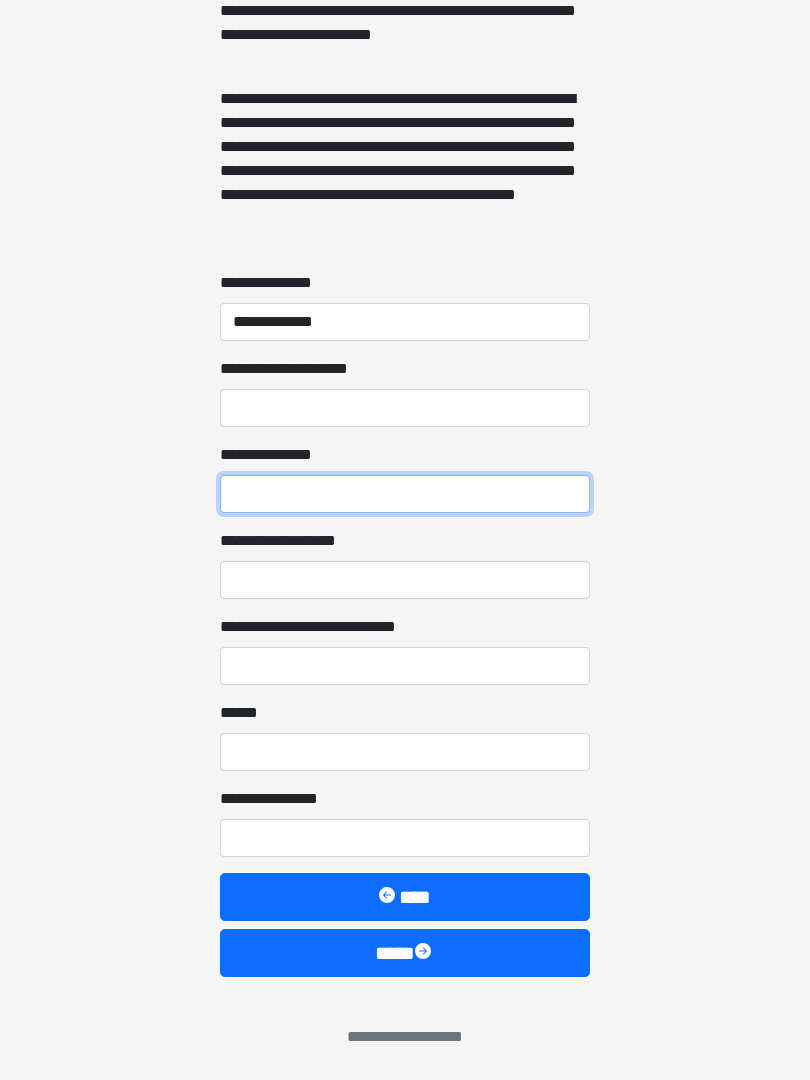 click on "**********" at bounding box center [405, 494] 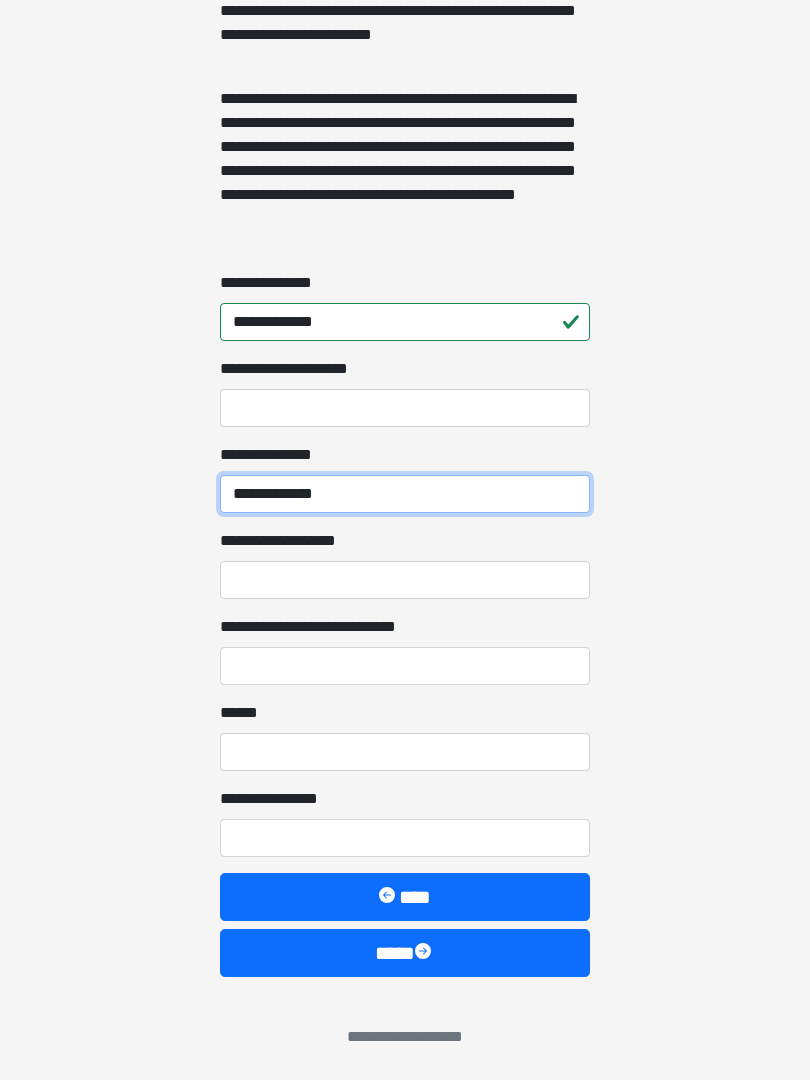 type on "**********" 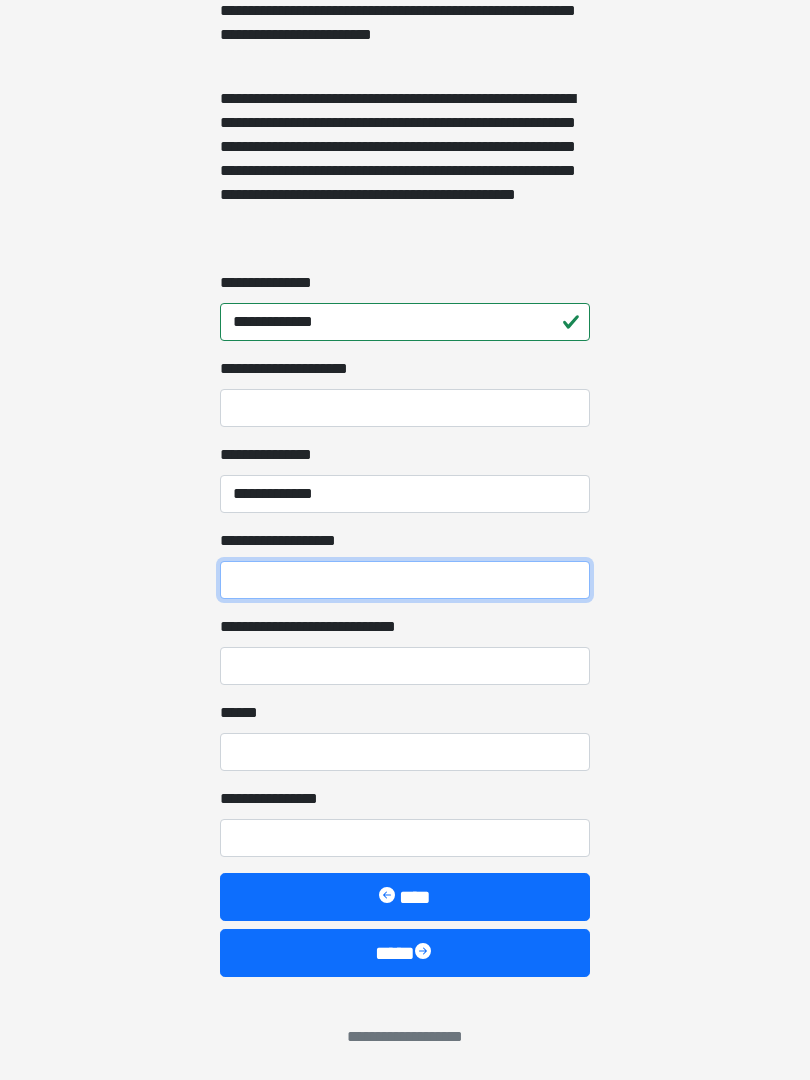 click on "**********" at bounding box center (405, 580) 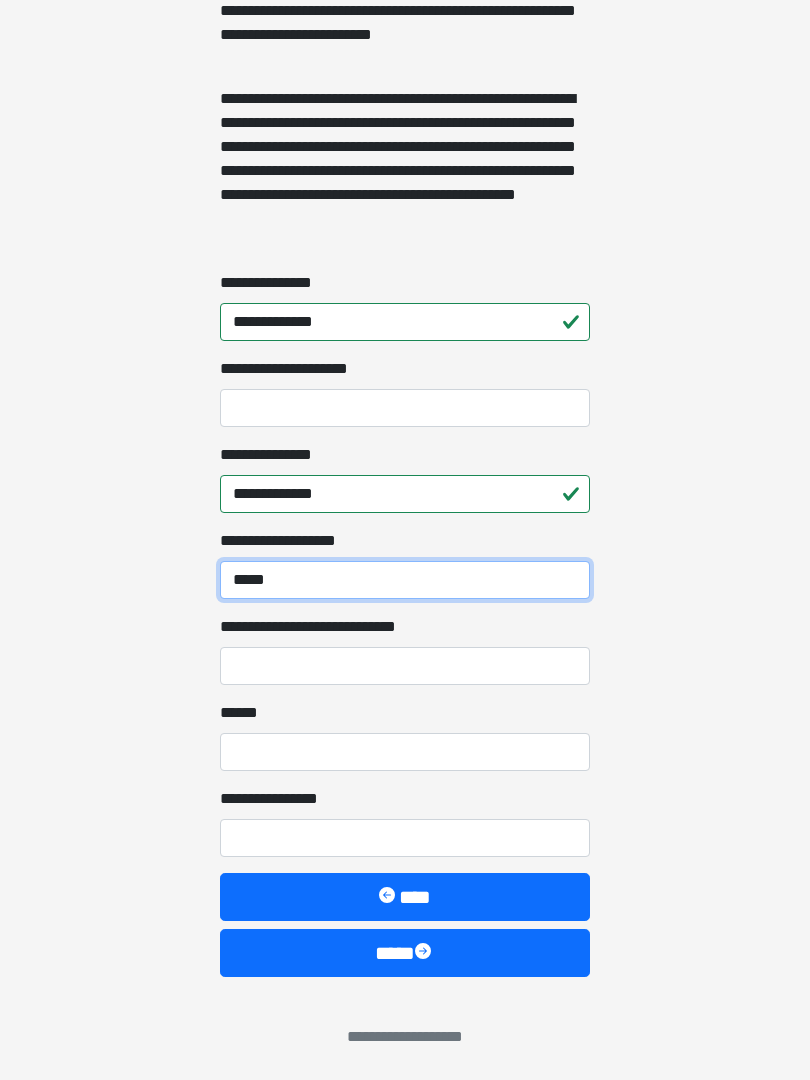 type on "*****" 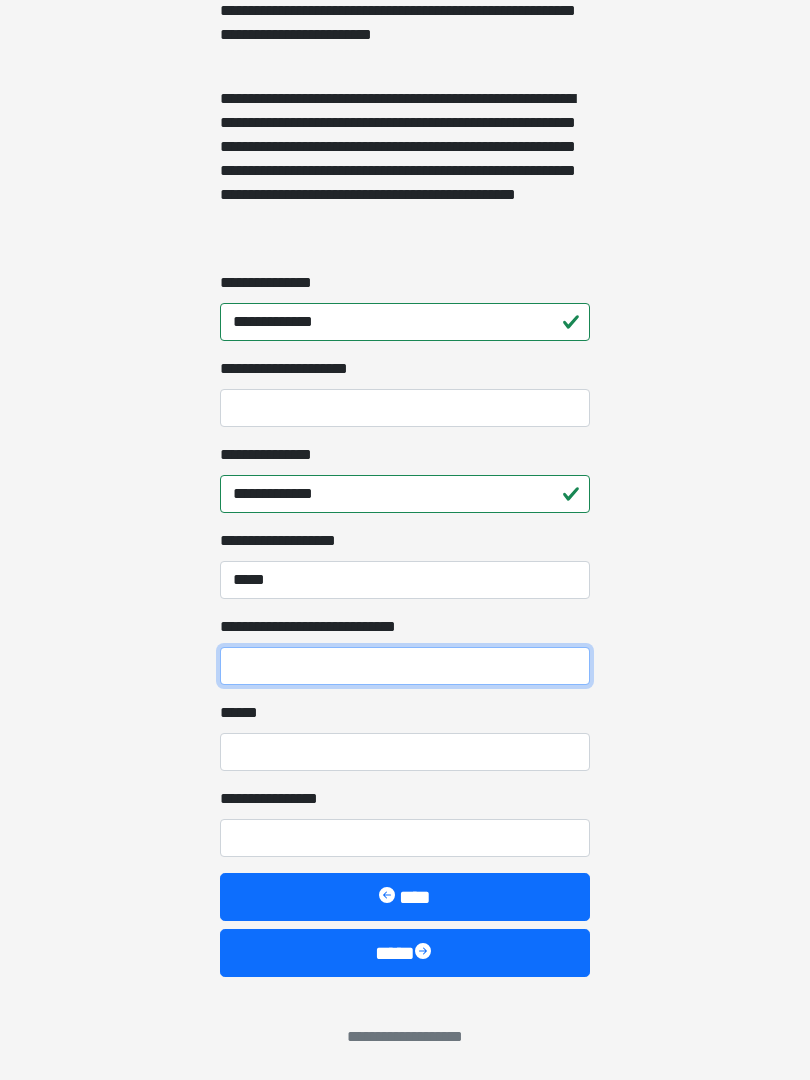 click on "**********" at bounding box center [405, 666] 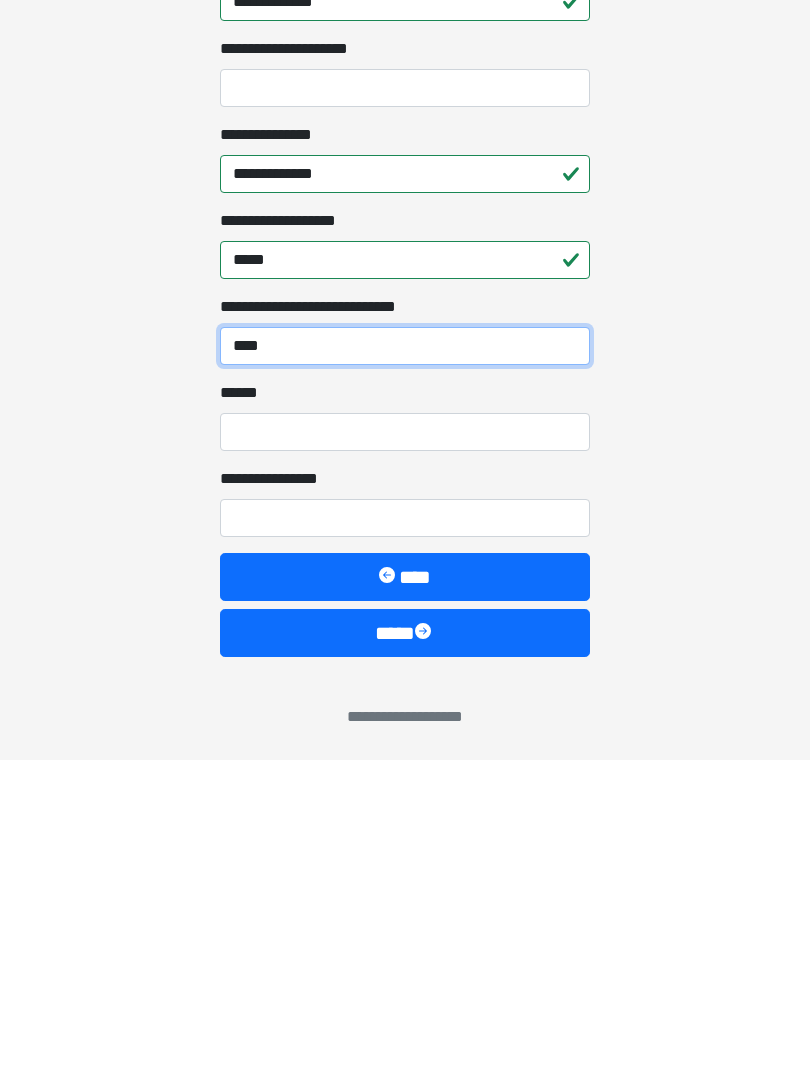 type on "****" 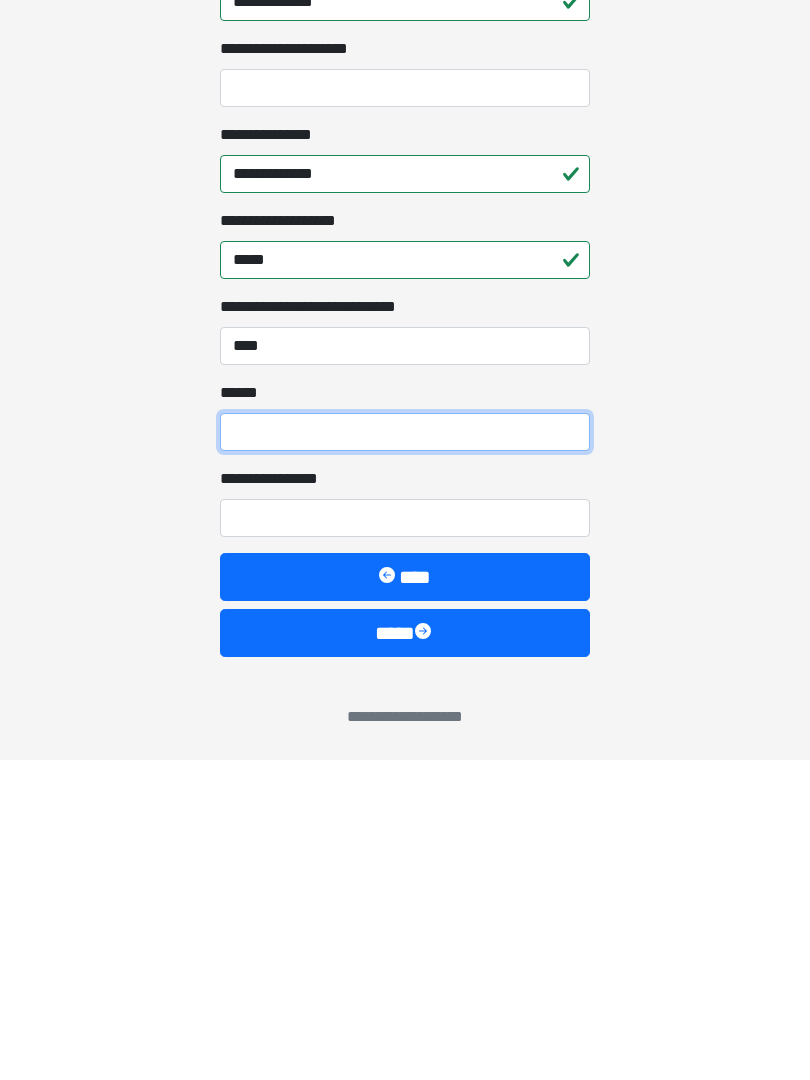 click on "**** *" at bounding box center [405, 752] 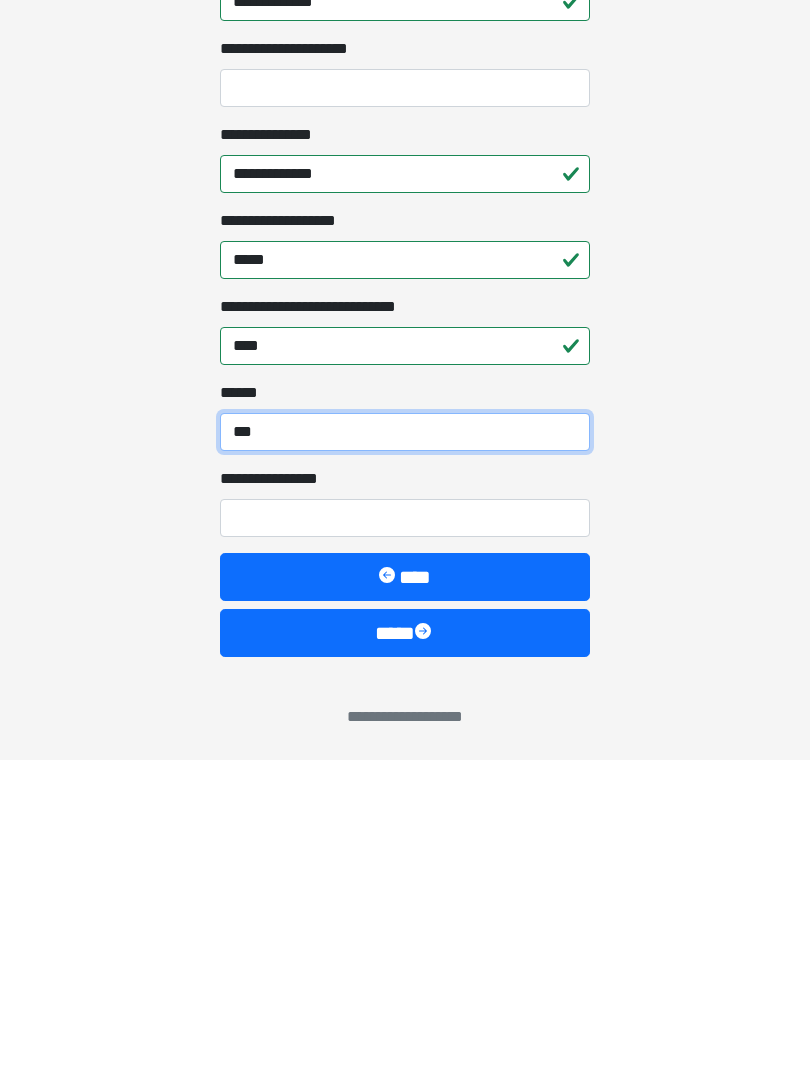 type on "***" 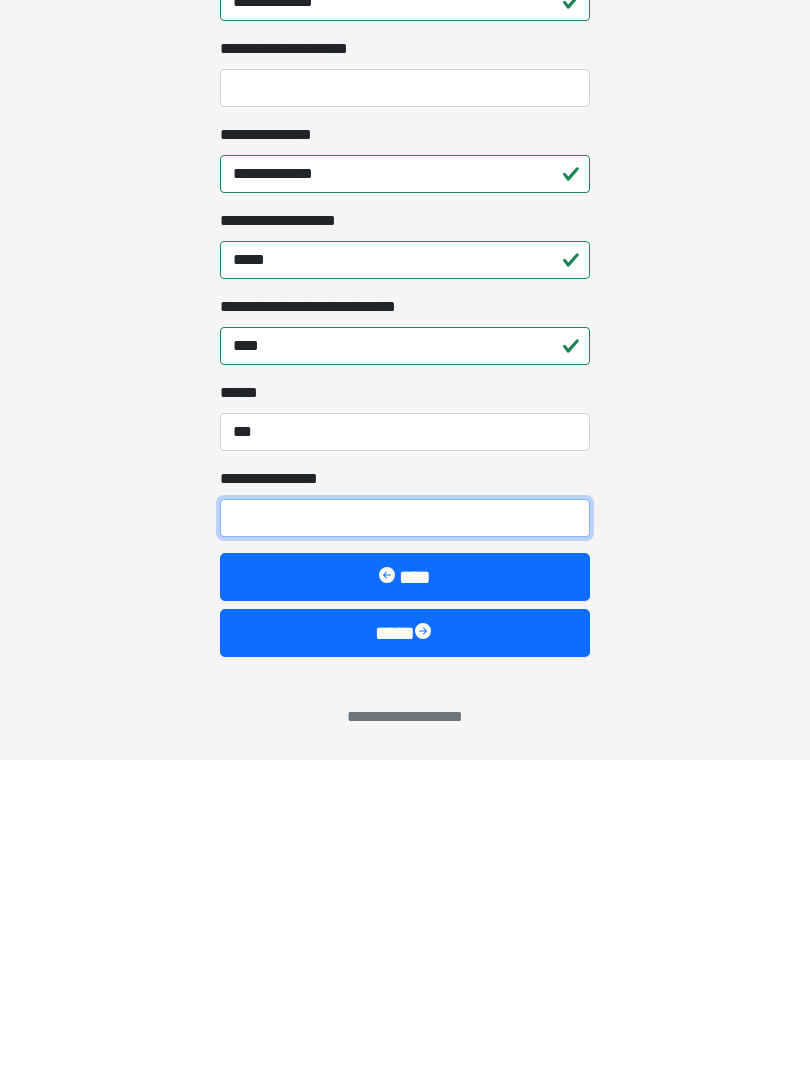 click on "**********" at bounding box center [405, 838] 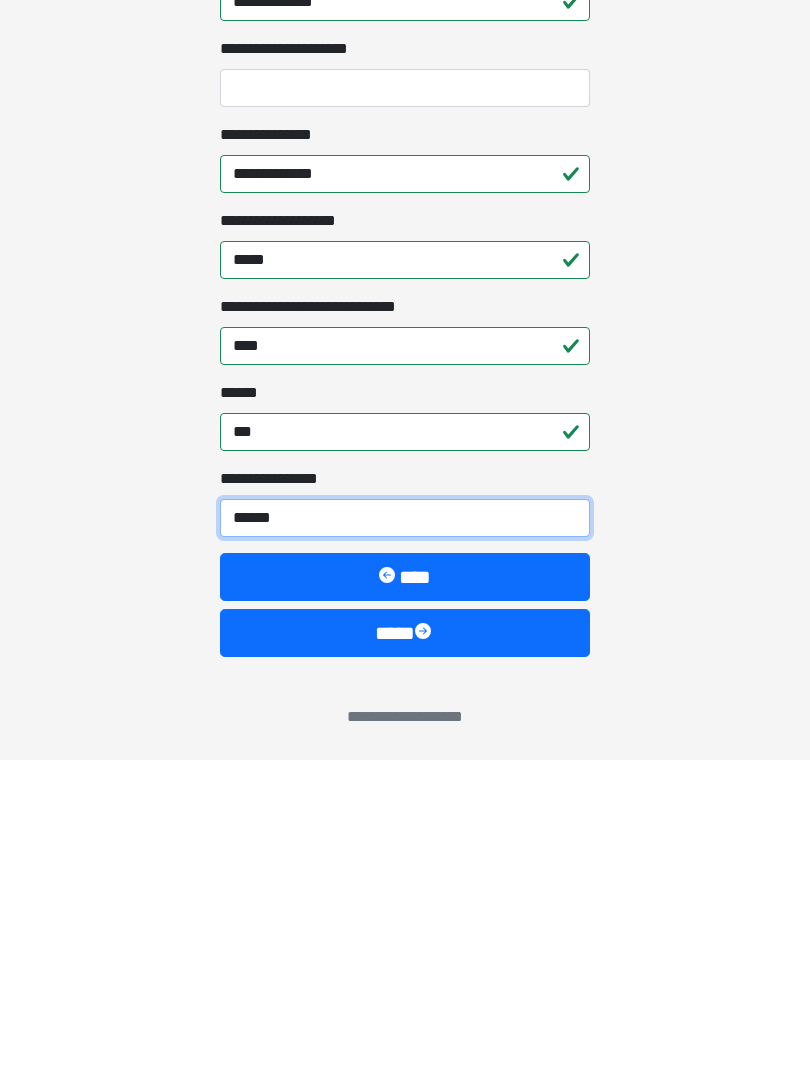 click on "******" at bounding box center (405, 838) 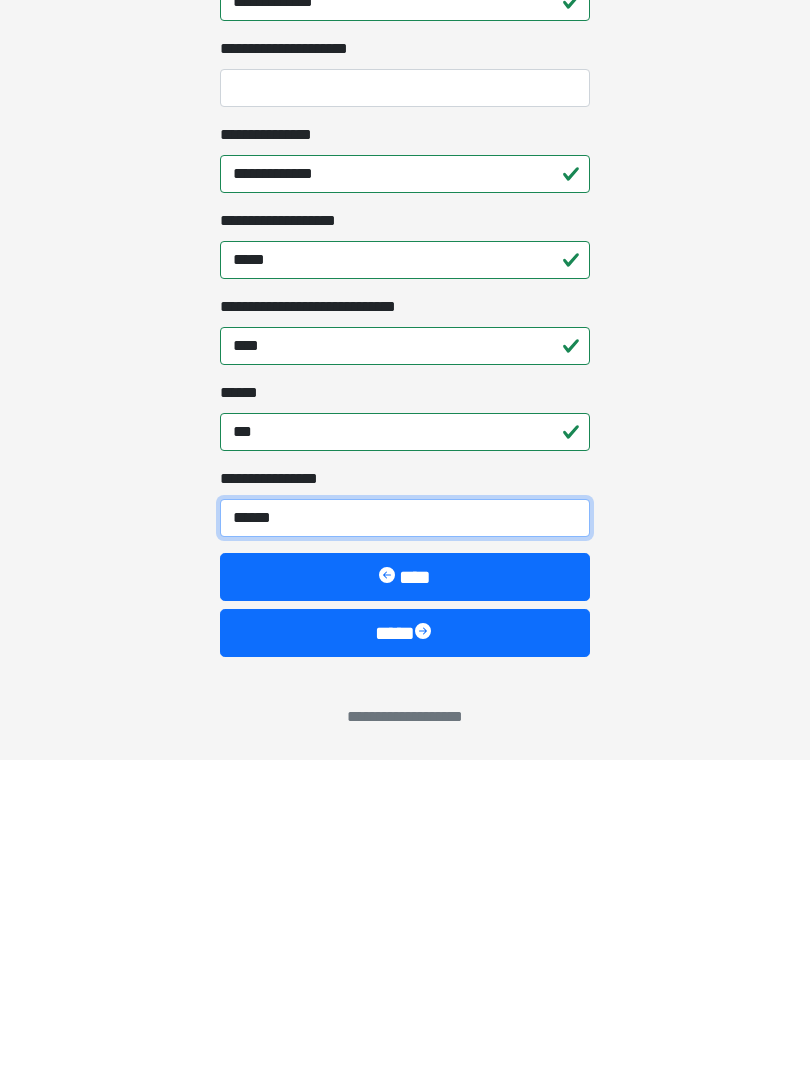 click on "******" at bounding box center (405, 838) 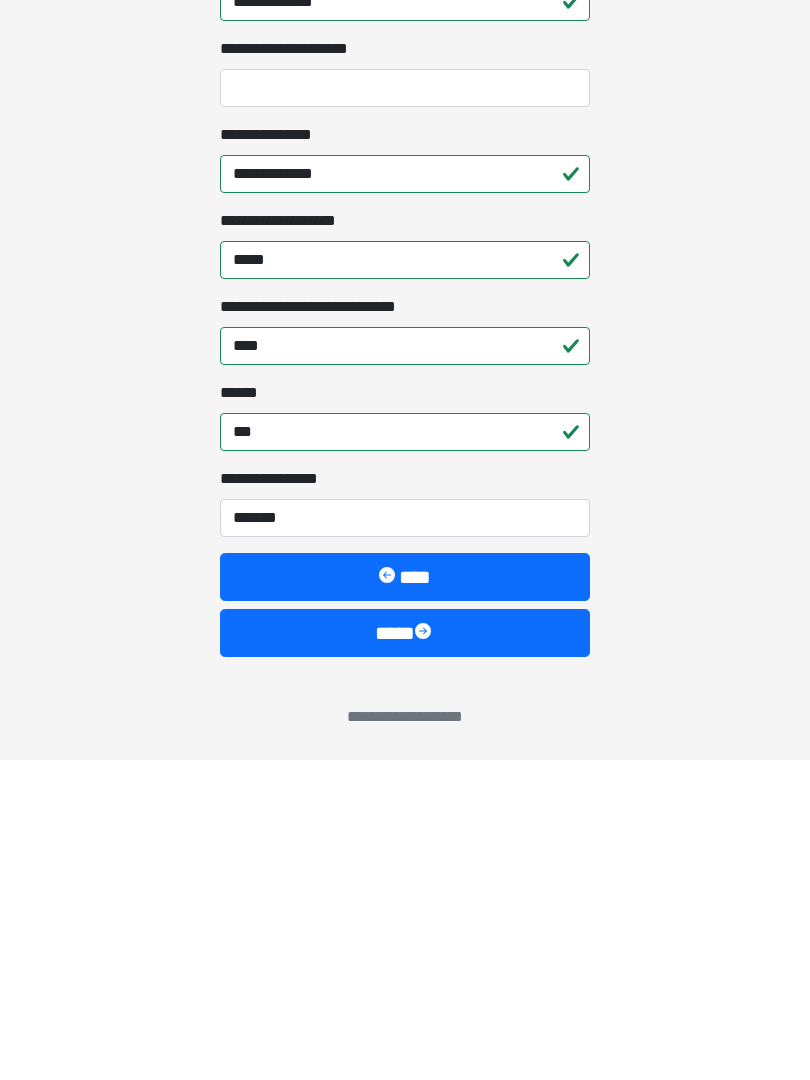click at bounding box center [425, 953] 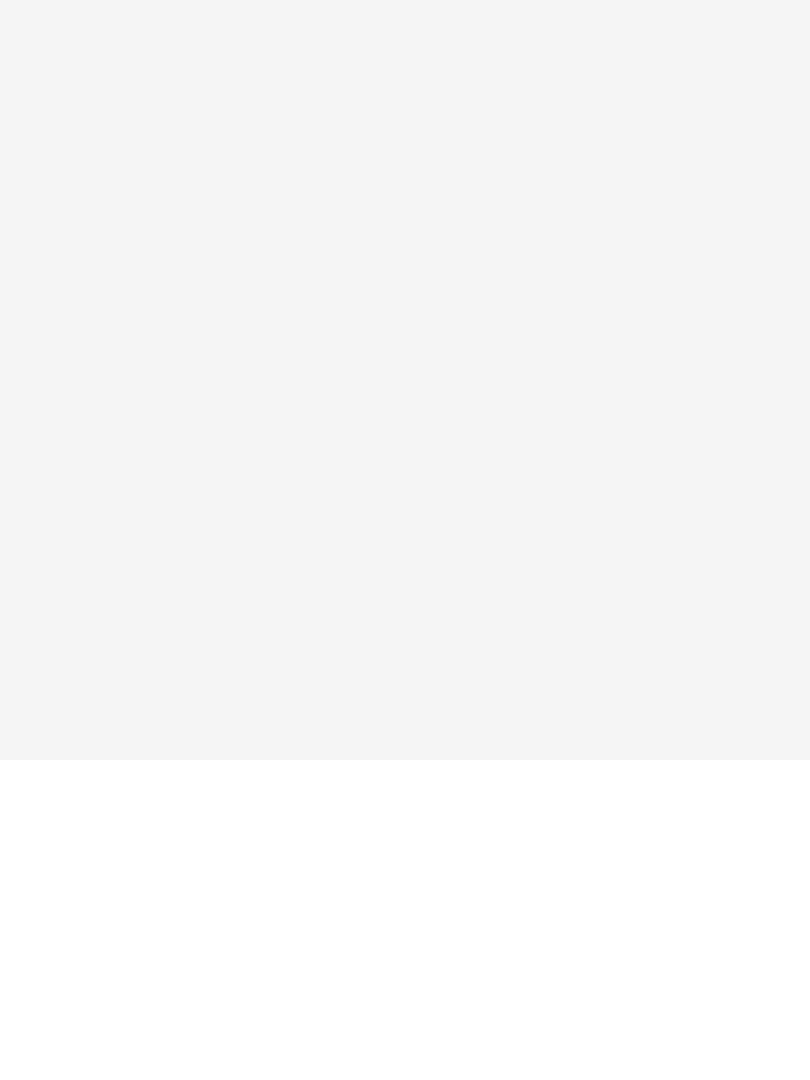 scroll, scrollTop: 0, scrollLeft: 0, axis: both 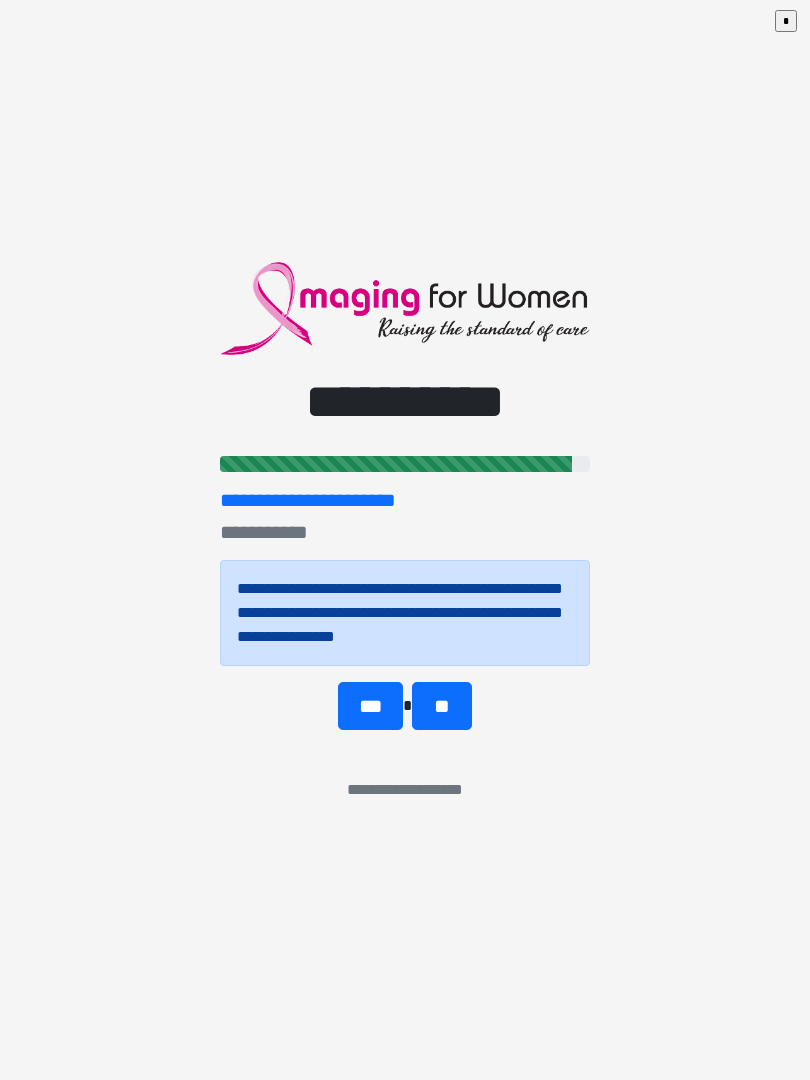 click on "**" at bounding box center (441, 706) 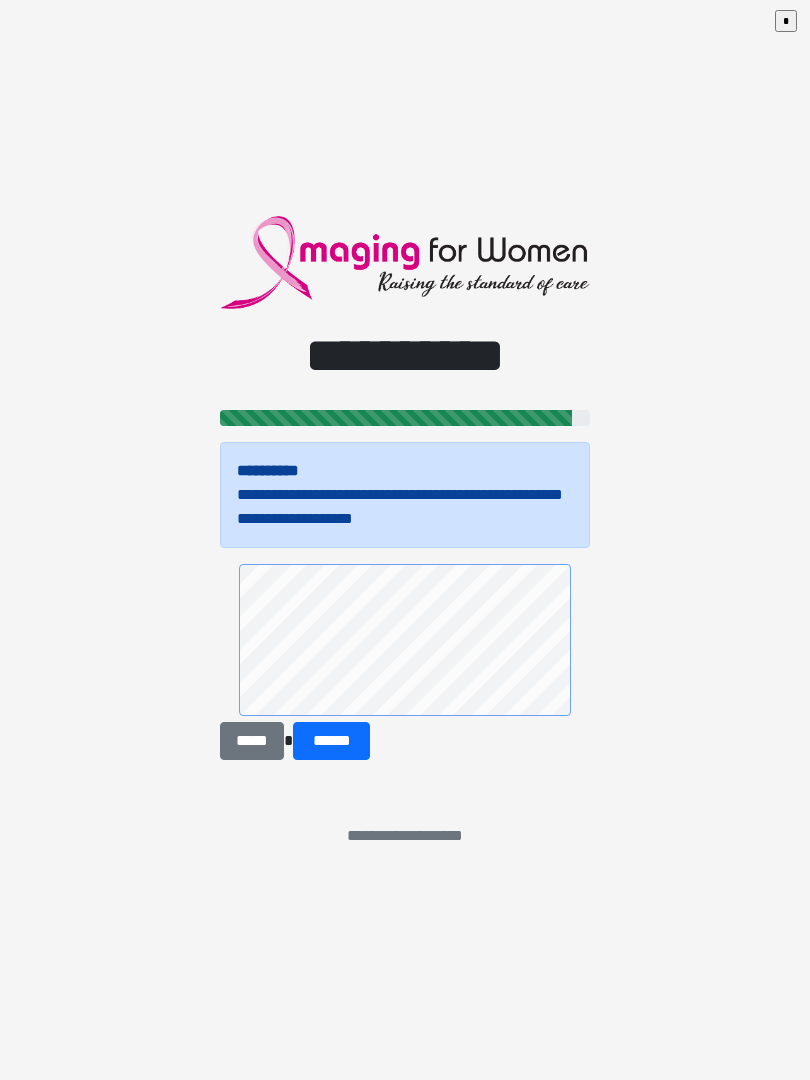 click on "******" at bounding box center [331, 741] 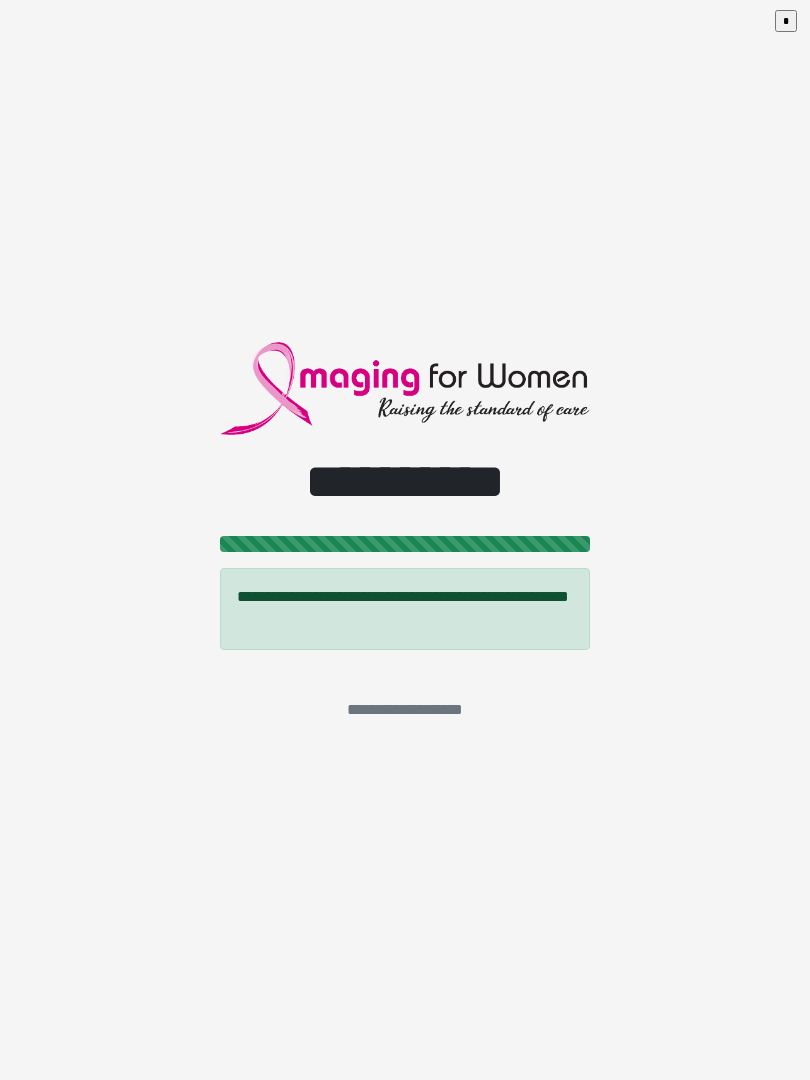 click on "*" at bounding box center [786, 21] 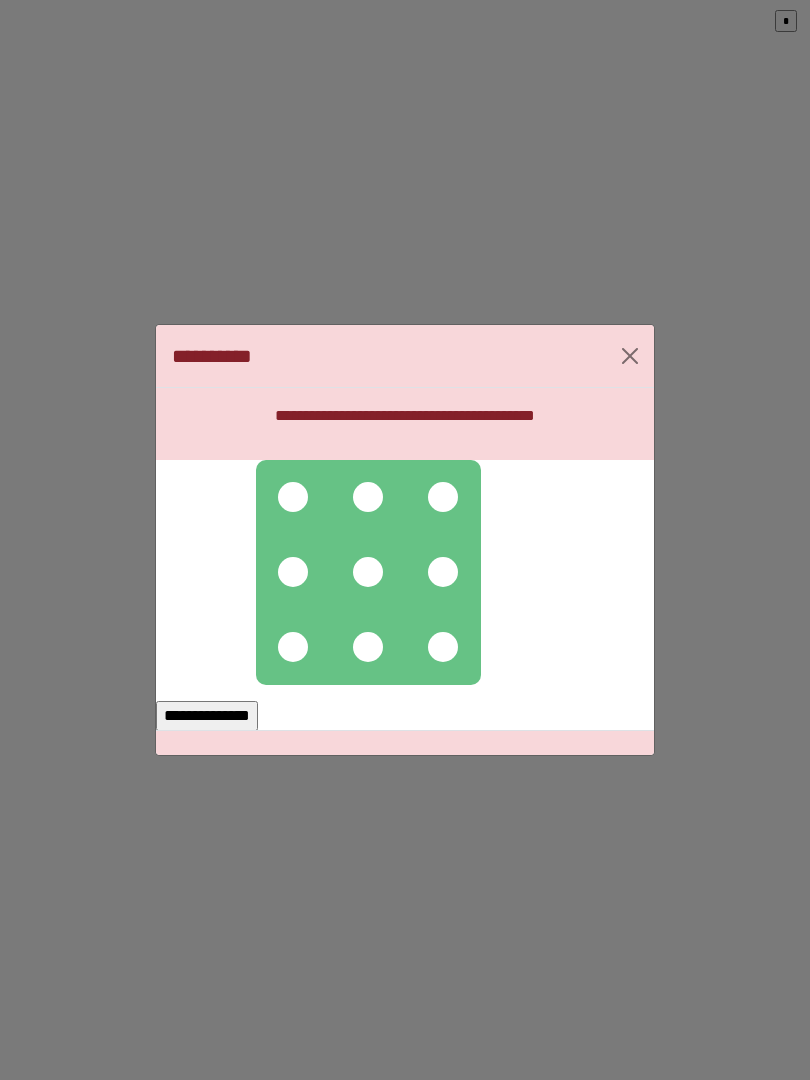 click at bounding box center (293, 497) 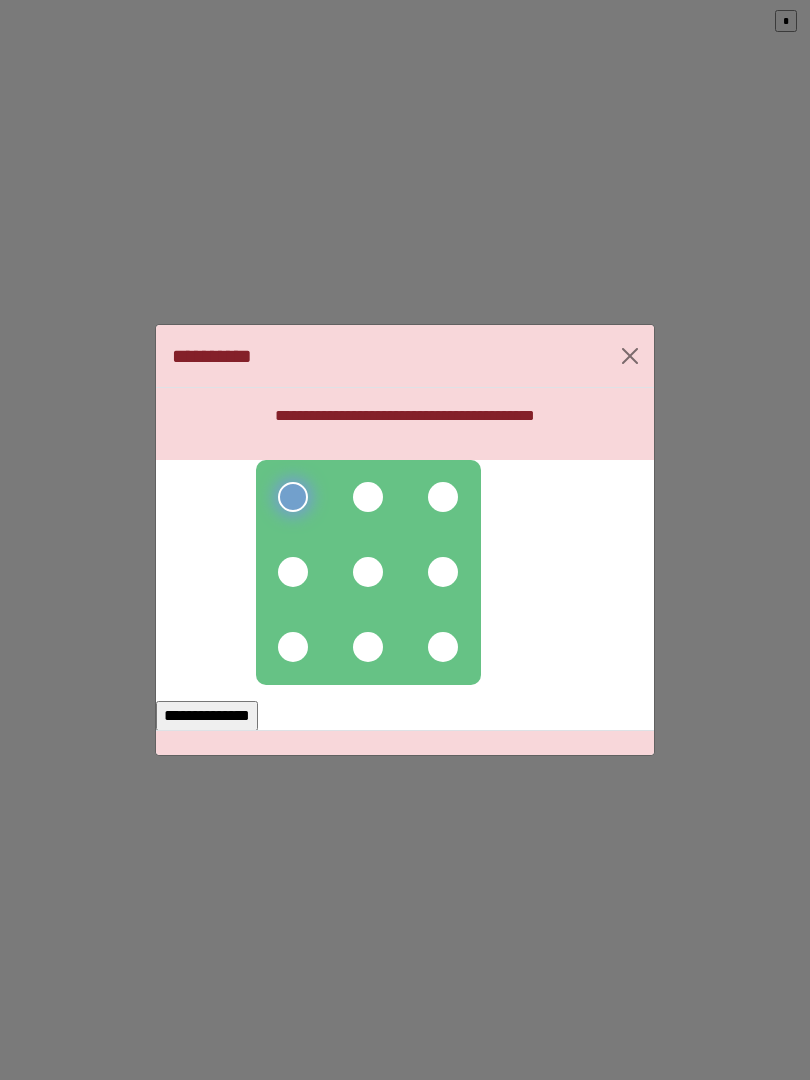 click at bounding box center (368, 497) 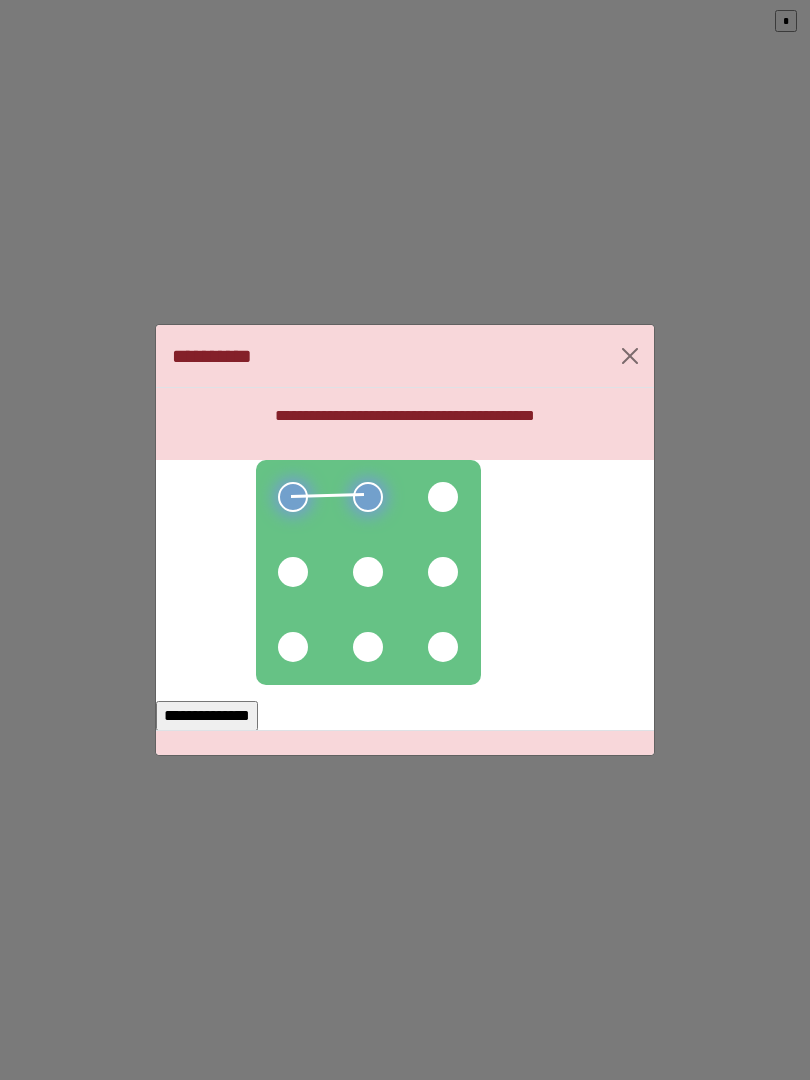 click at bounding box center (443, 497) 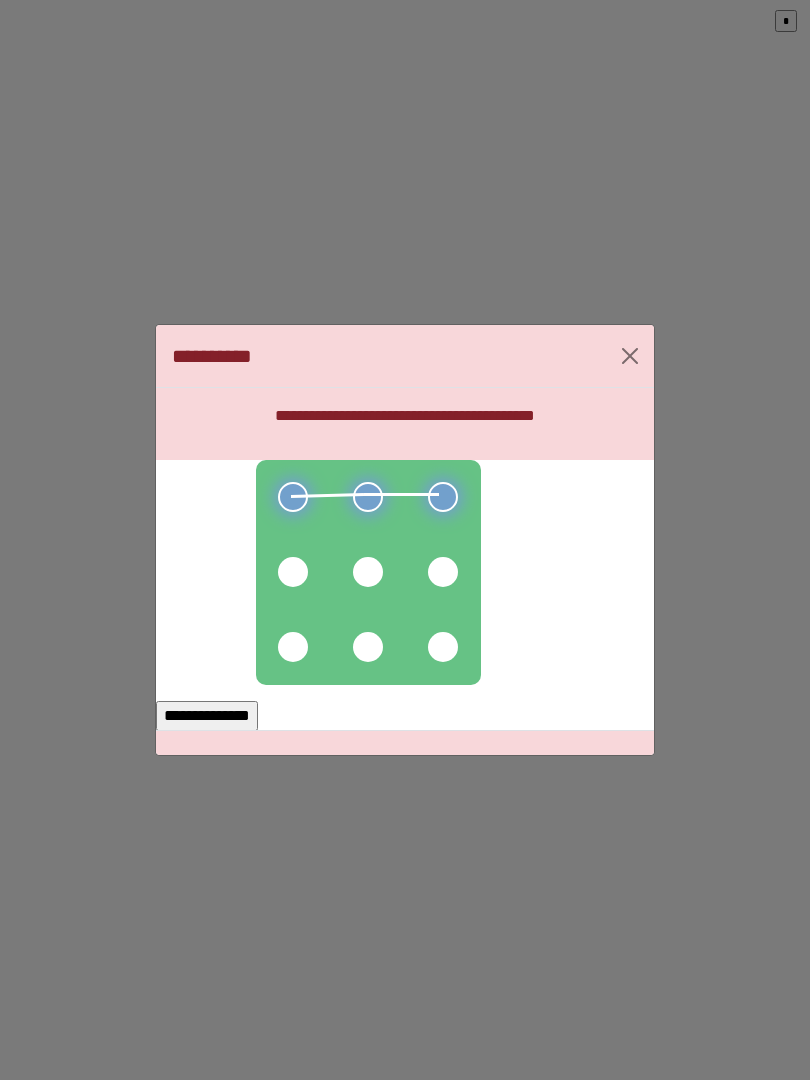 click at bounding box center [443, 572] 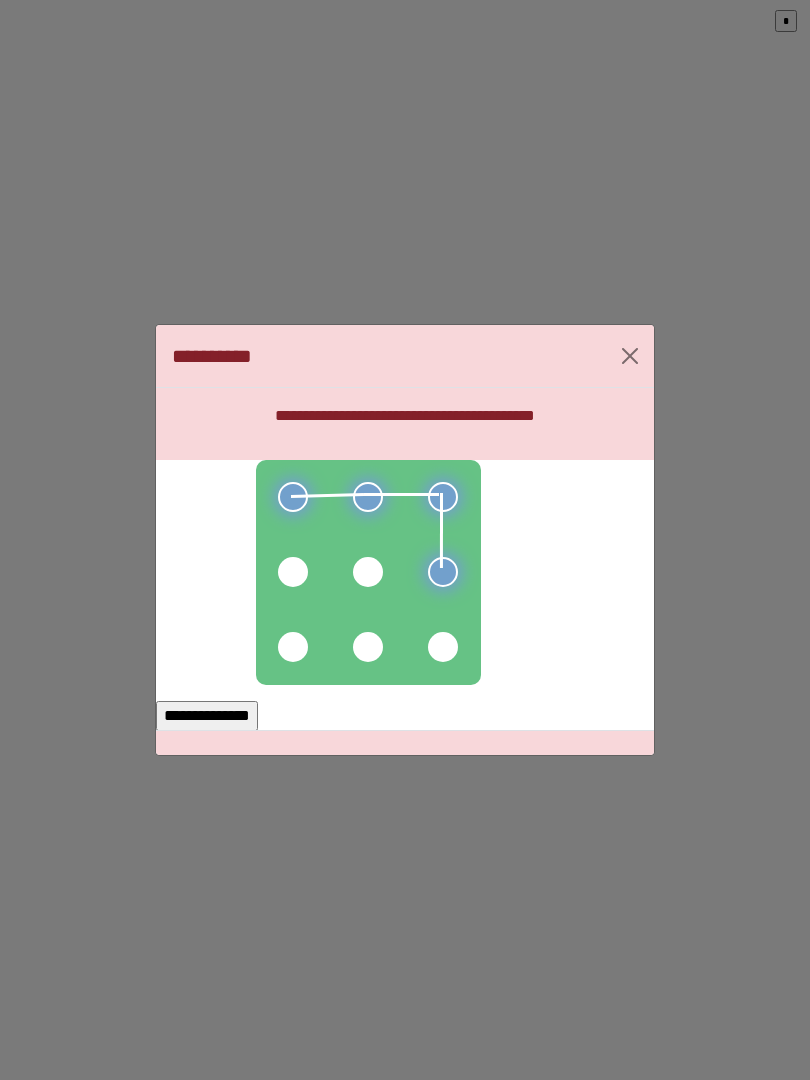 click at bounding box center [368, 572] 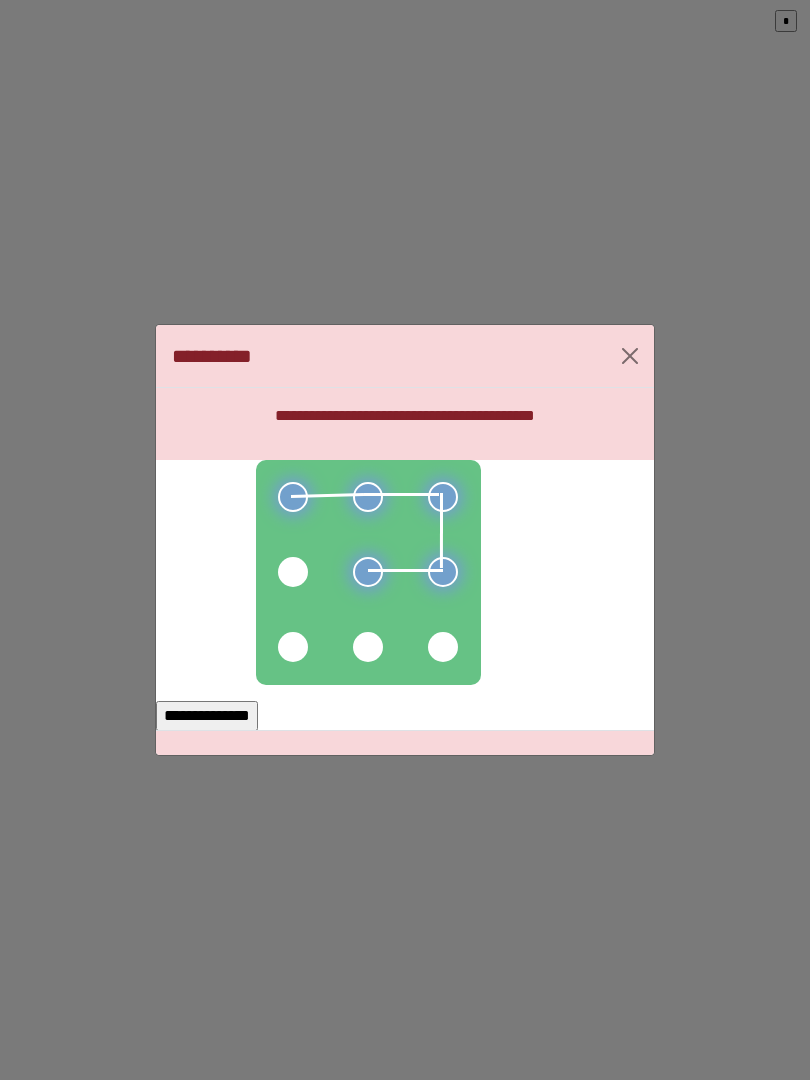 click at bounding box center (293, 572) 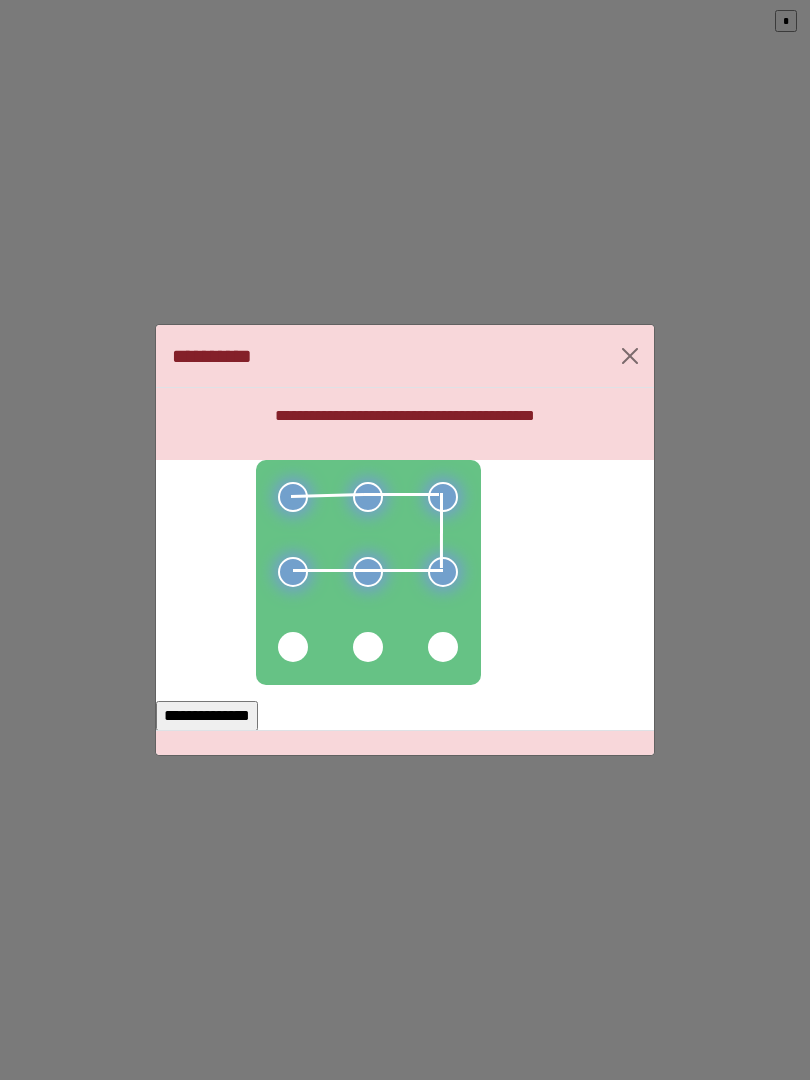 click on "**********" at bounding box center (207, 716) 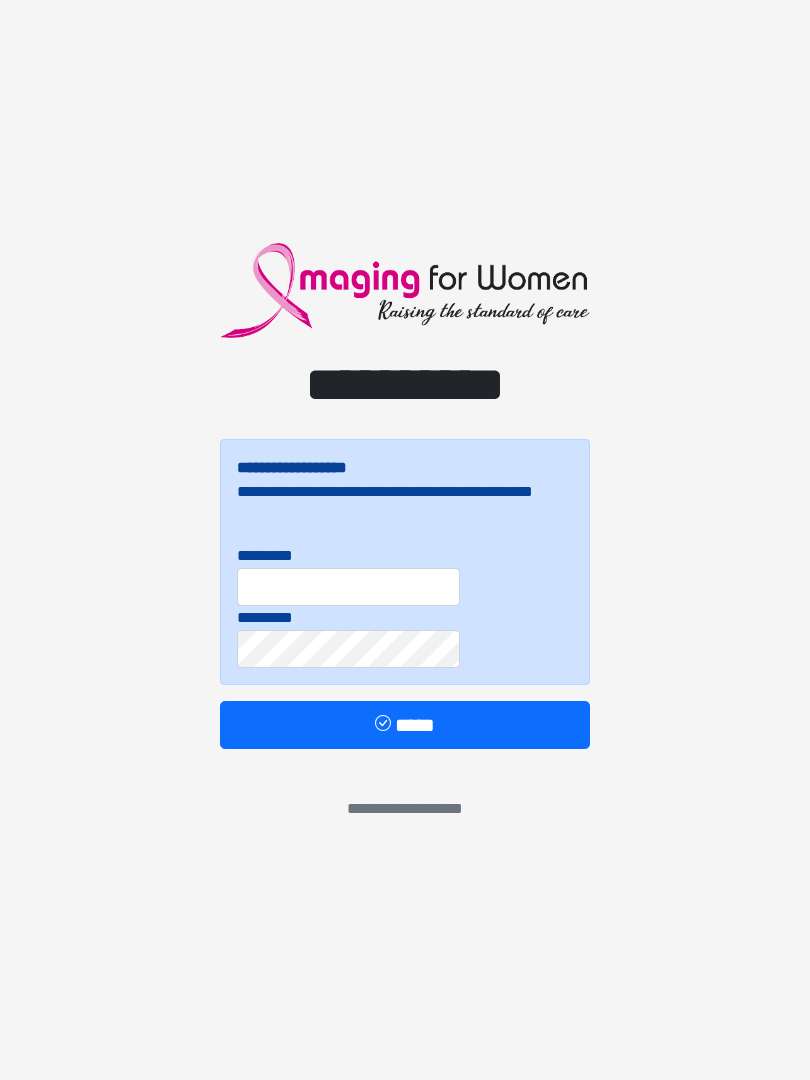 scroll, scrollTop: 0, scrollLeft: 0, axis: both 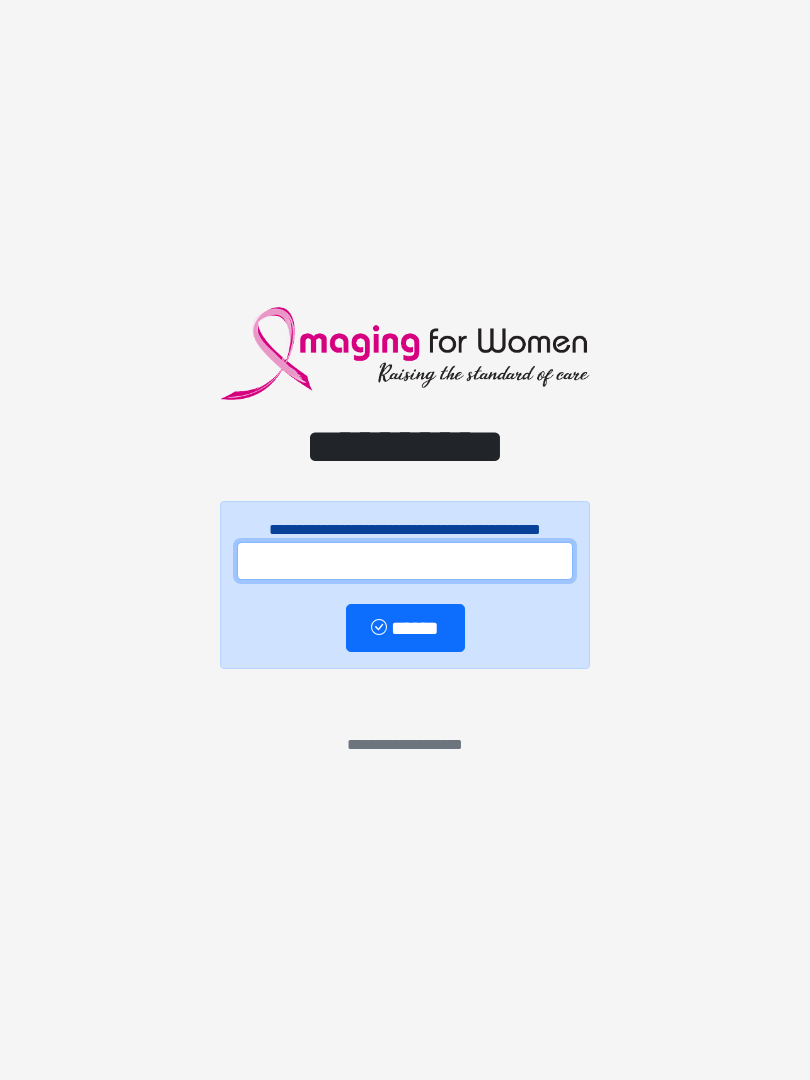click at bounding box center (405, 561) 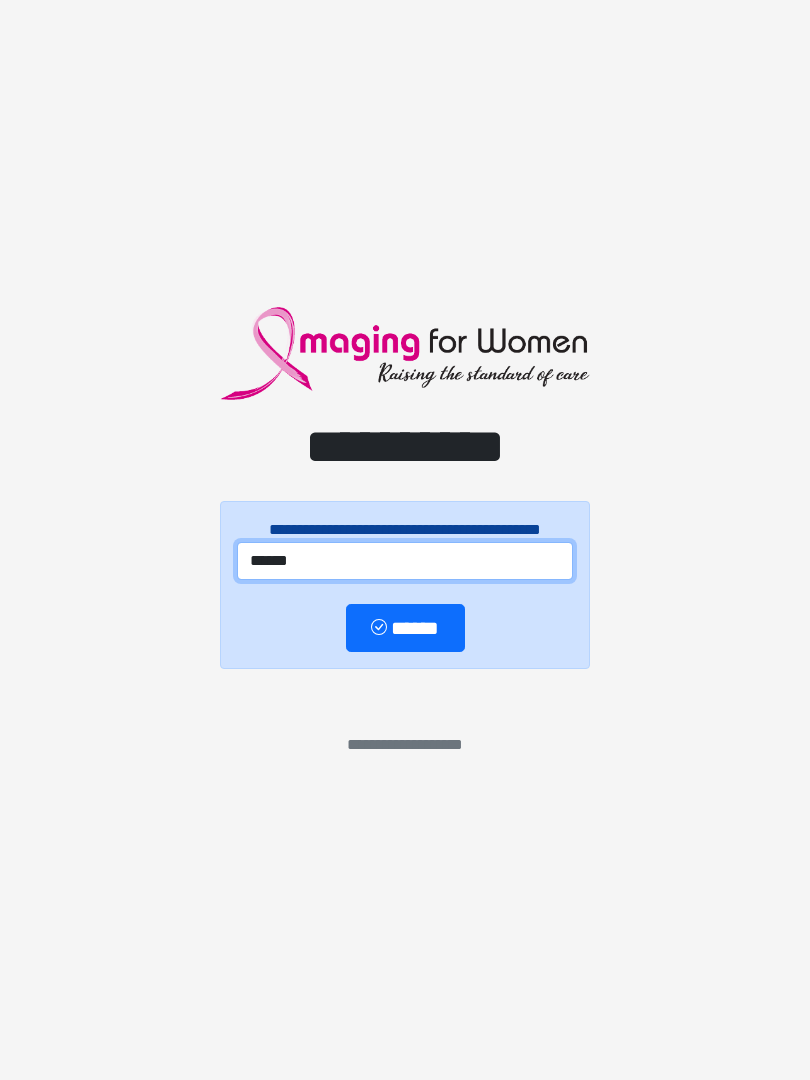 type on "******" 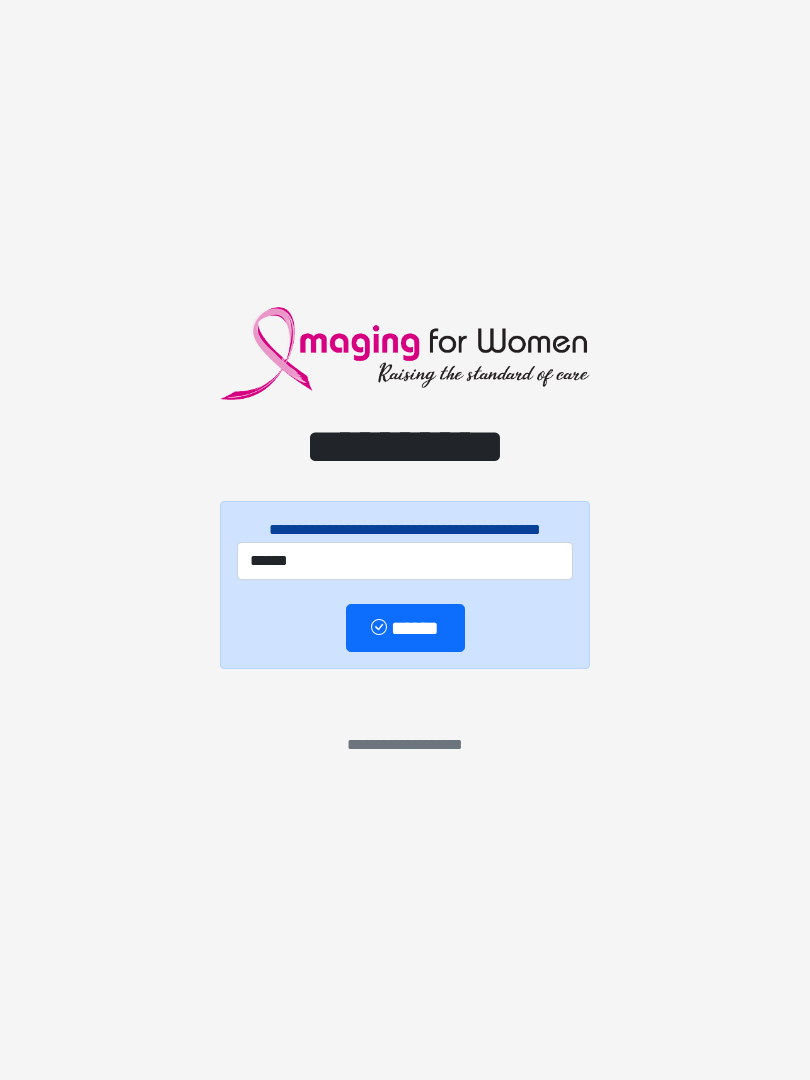 click on "******" at bounding box center (405, 628) 